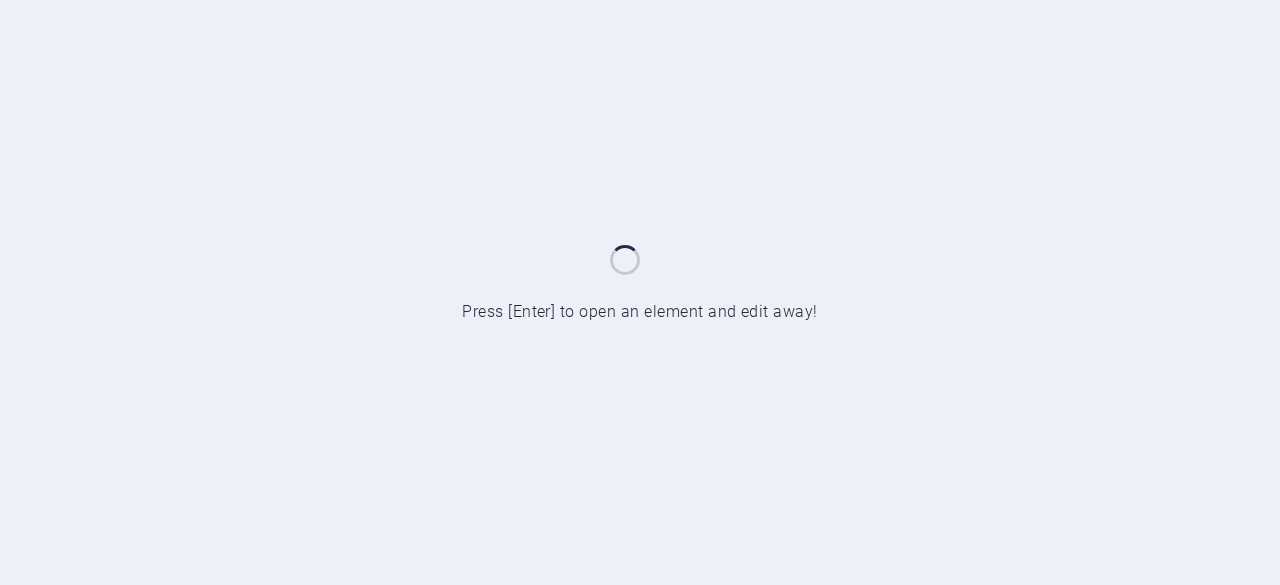 scroll, scrollTop: 0, scrollLeft: 0, axis: both 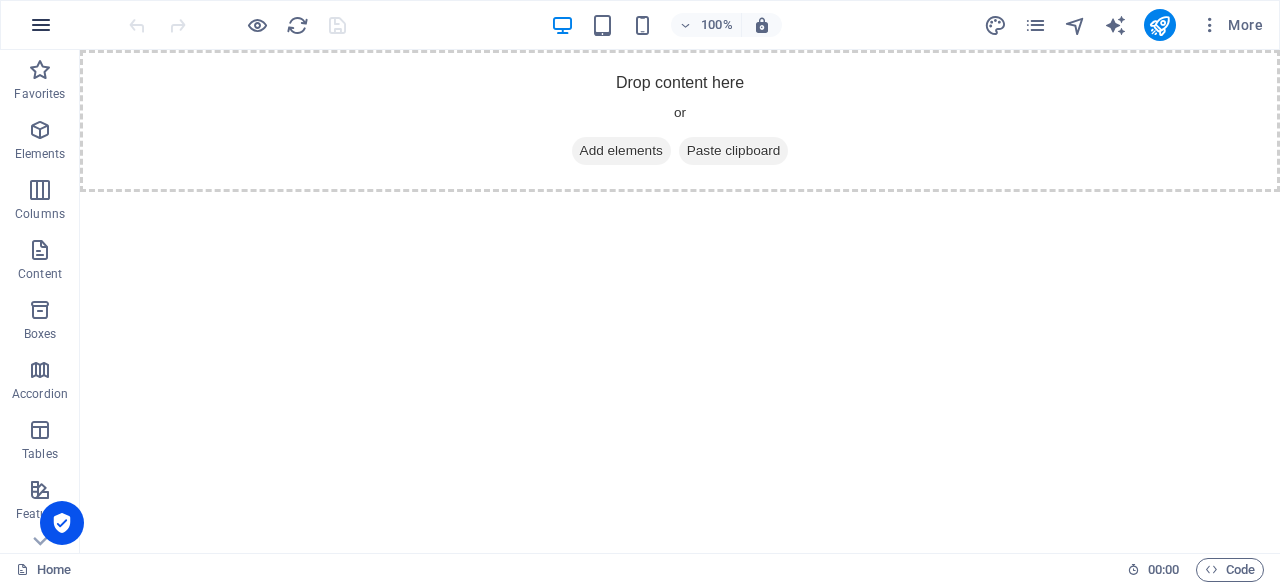 click at bounding box center (41, 25) 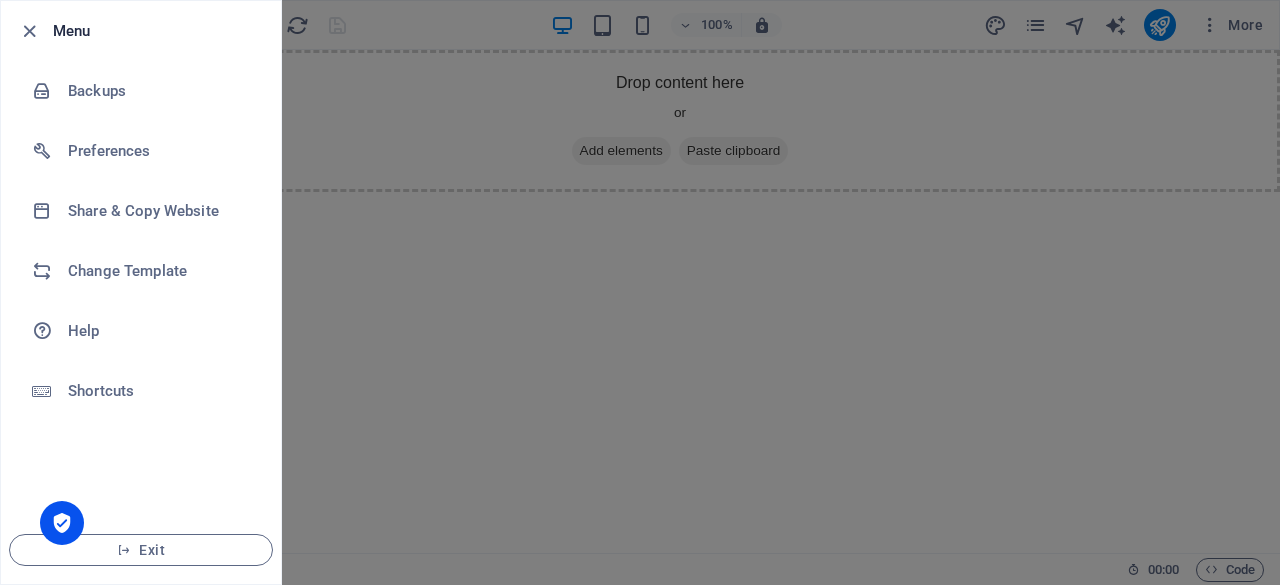 click at bounding box center (640, 292) 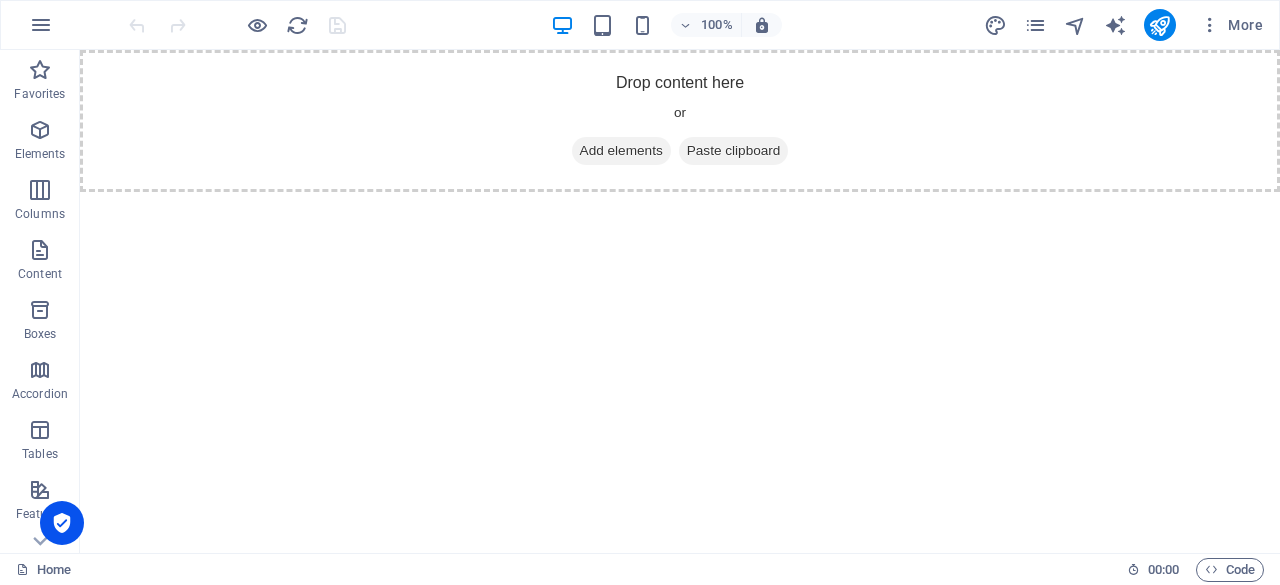 click at bounding box center (62, 523) 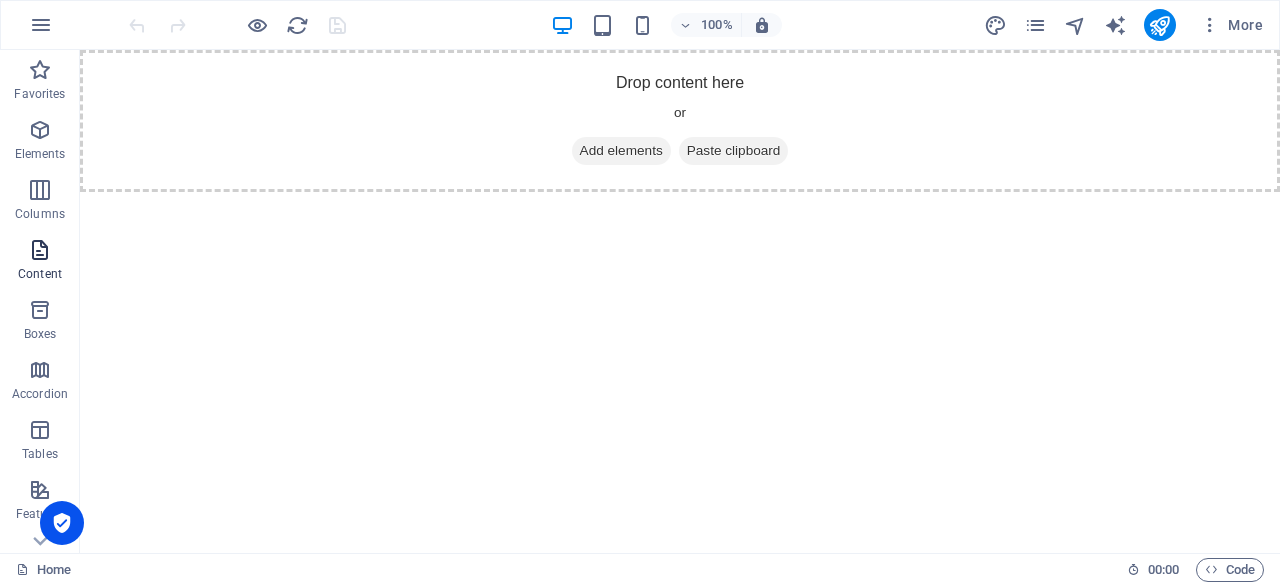 click on "Content" at bounding box center [40, 262] 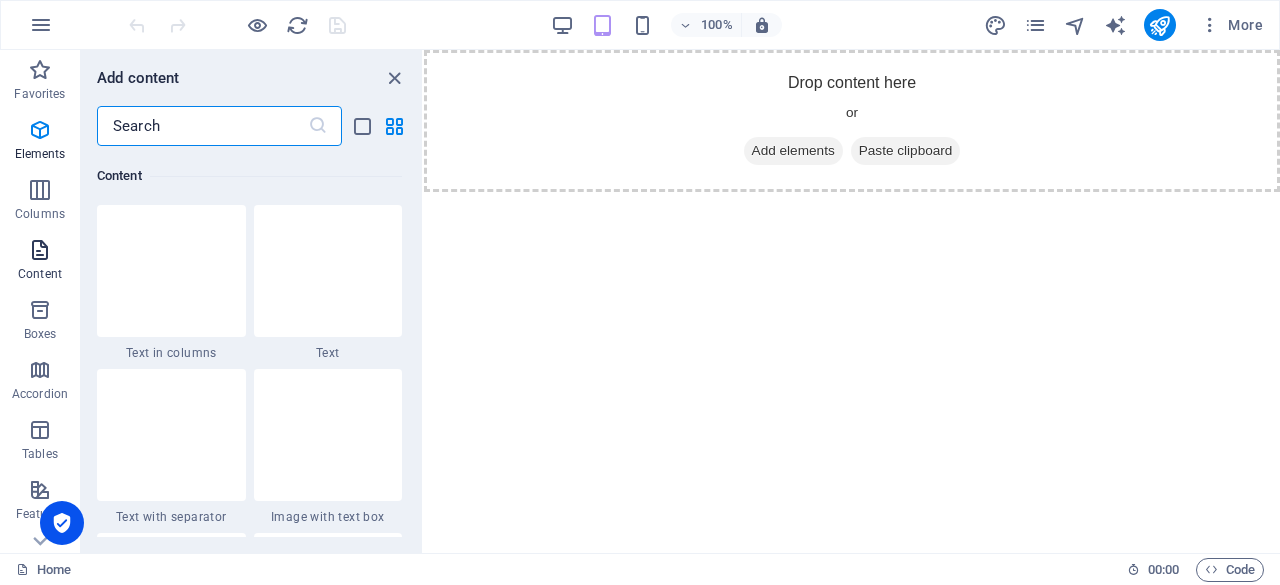 scroll, scrollTop: 3499, scrollLeft: 0, axis: vertical 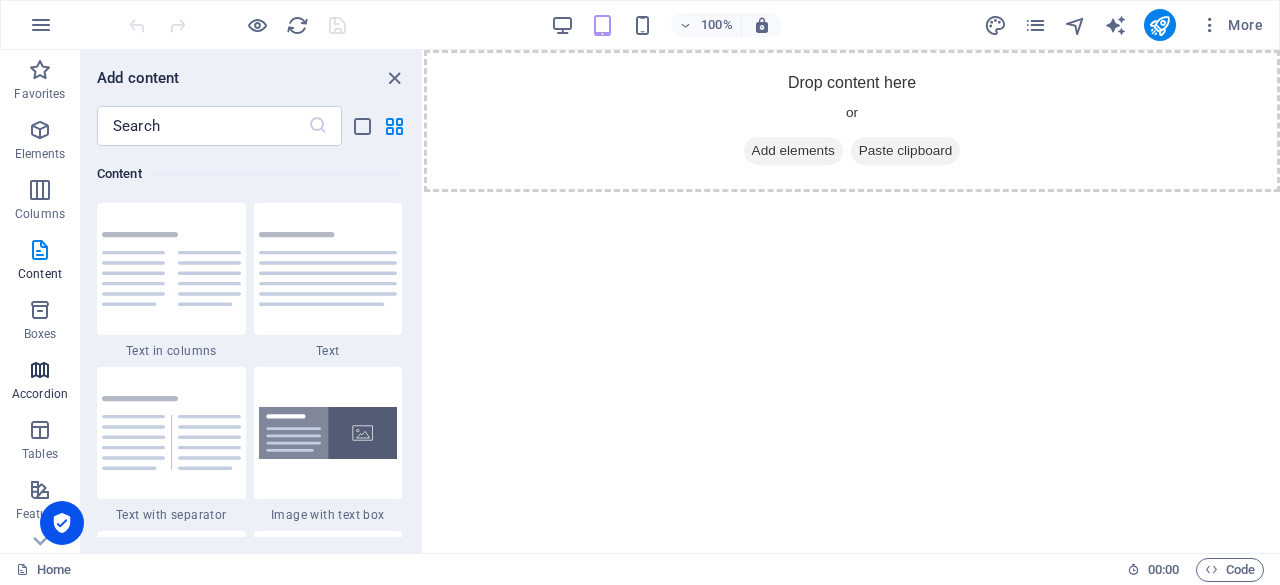 click on "Accordion" at bounding box center (40, 382) 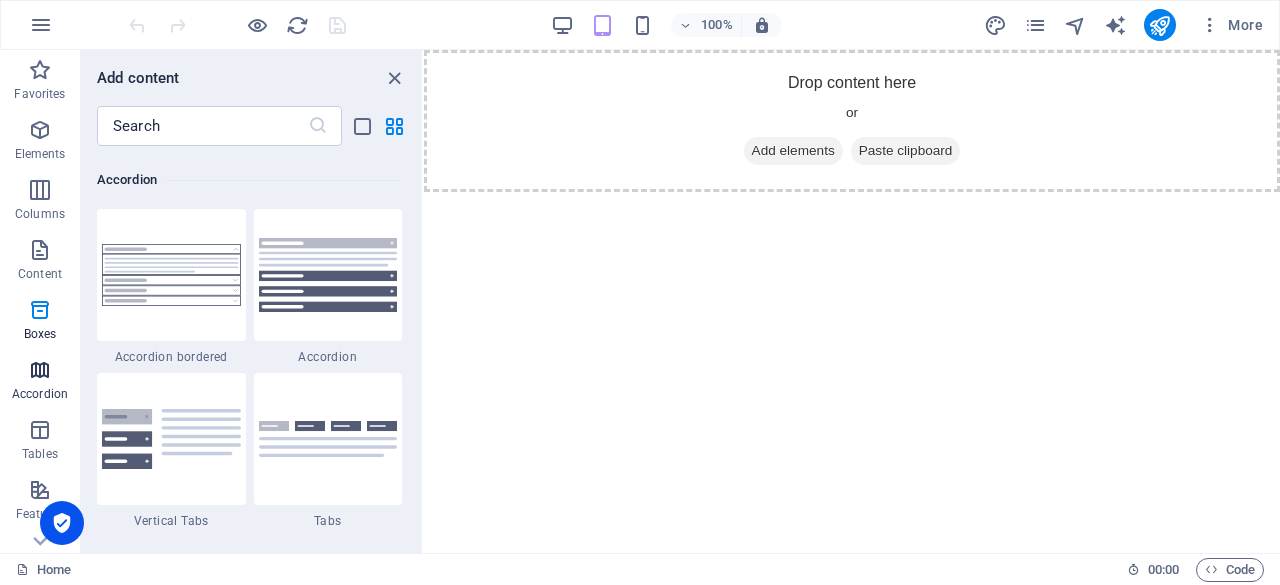 scroll, scrollTop: 6221, scrollLeft: 0, axis: vertical 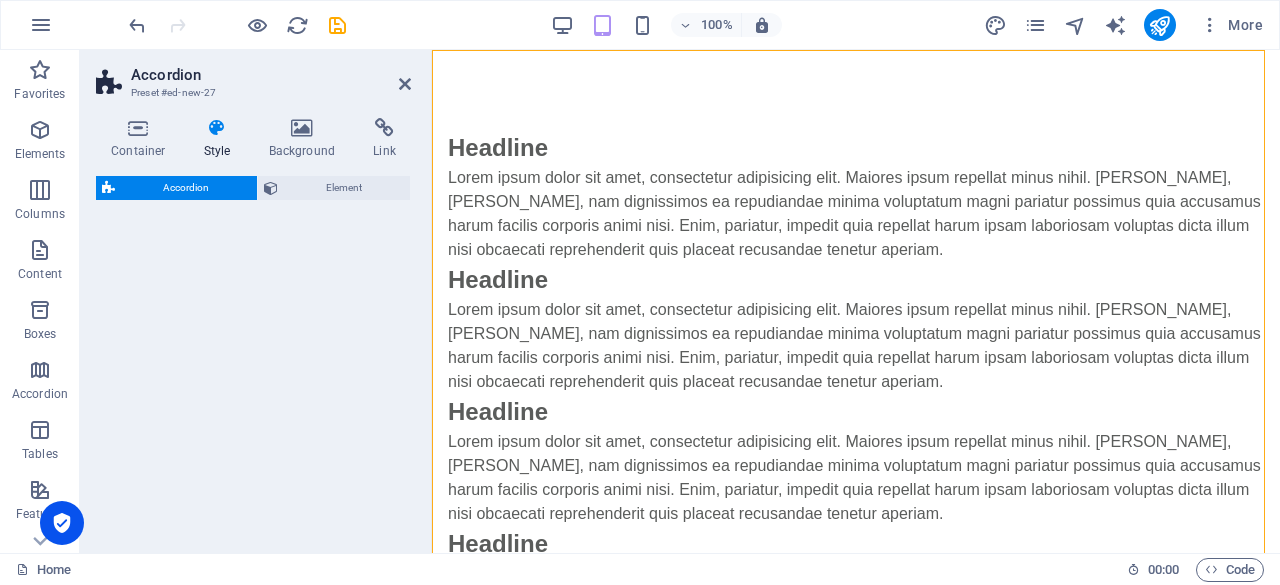 select on "rem" 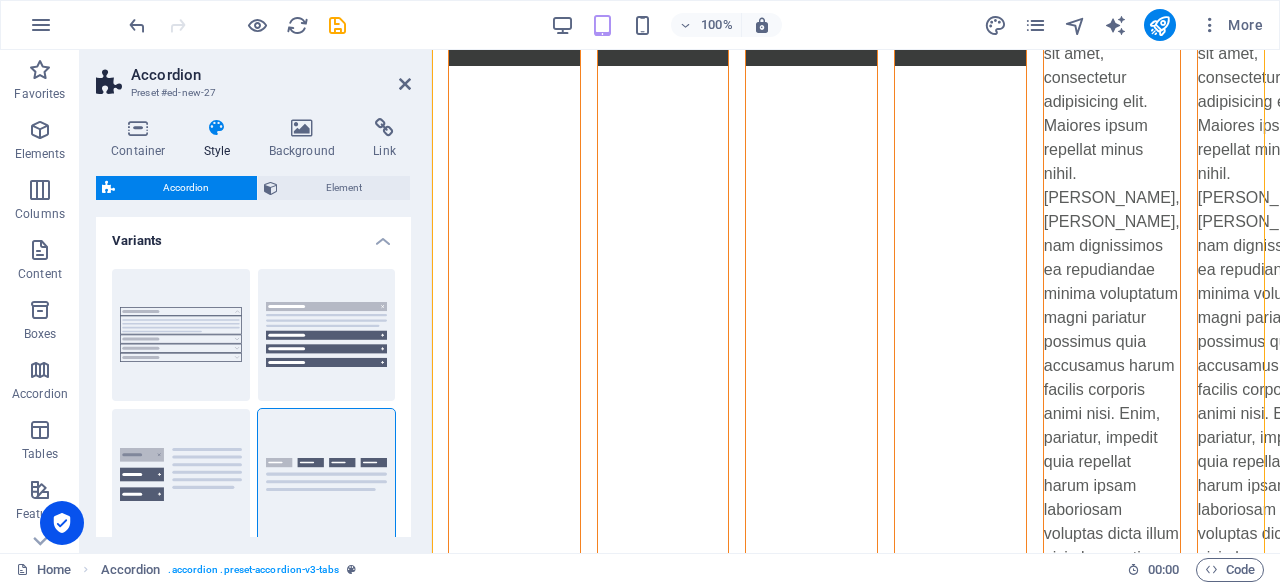 scroll, scrollTop: 0, scrollLeft: 0, axis: both 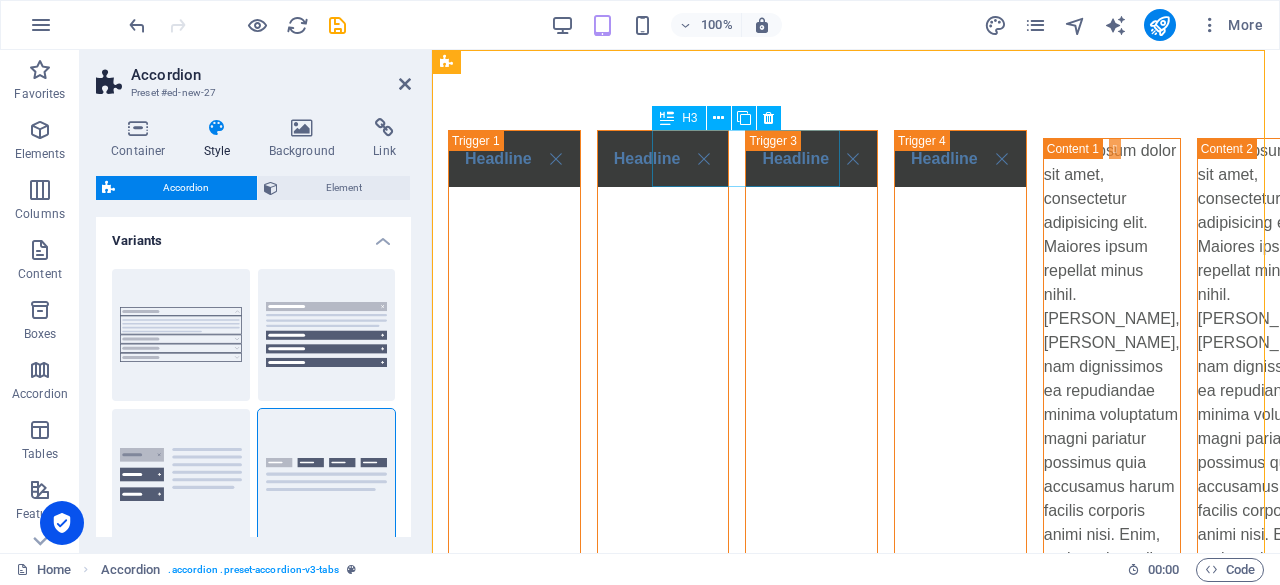 click on "Headline" at bounding box center [663, 463] 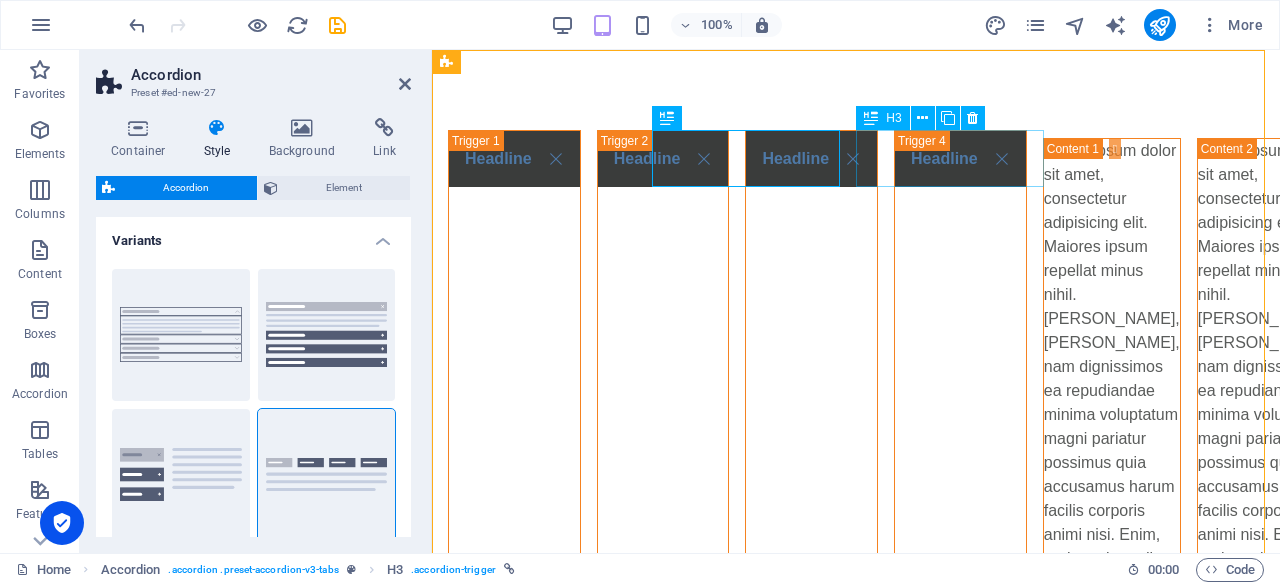 click on "Headline" at bounding box center [811, 463] 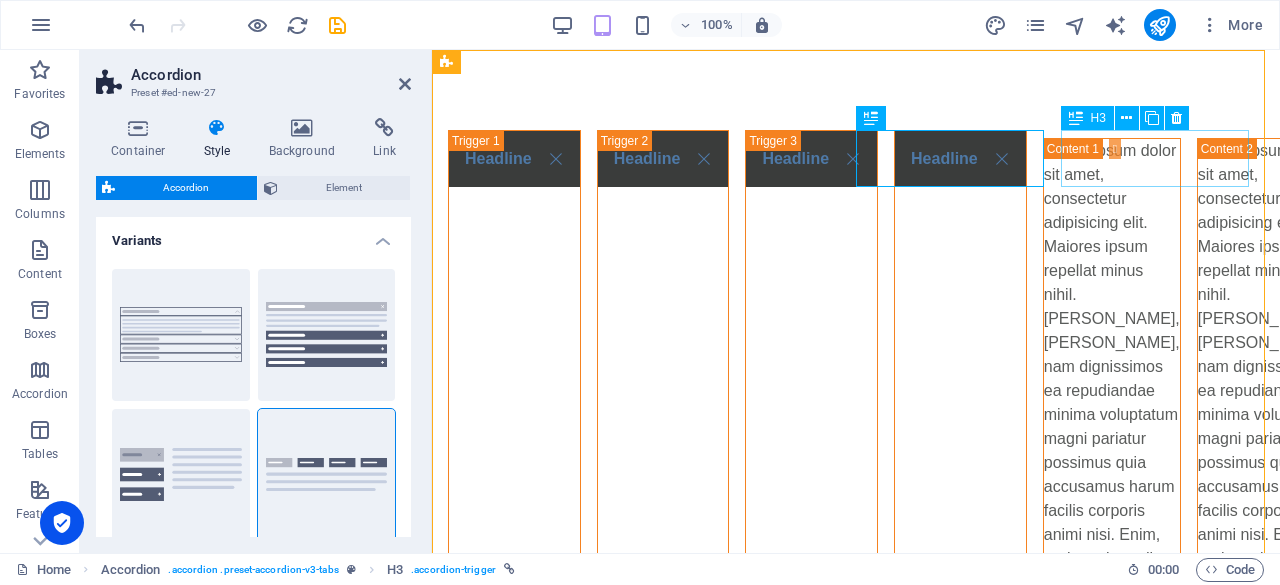 click on "Headline" at bounding box center (960, 463) 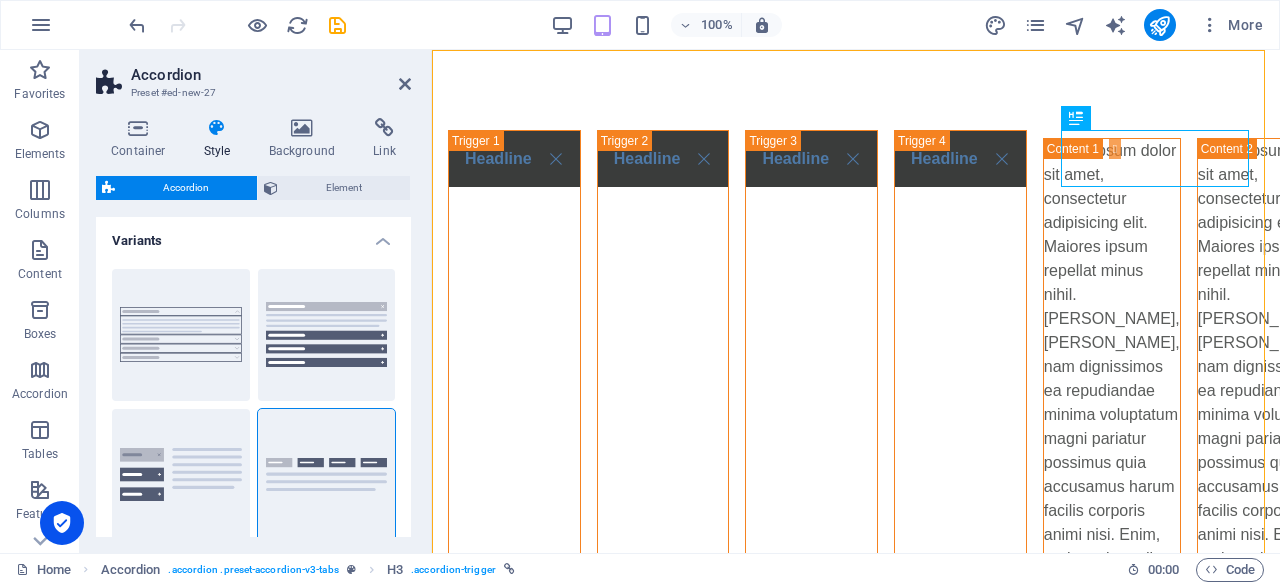 drag, startPoint x: 405, startPoint y: 303, endPoint x: 411, endPoint y: 355, distance: 52.34501 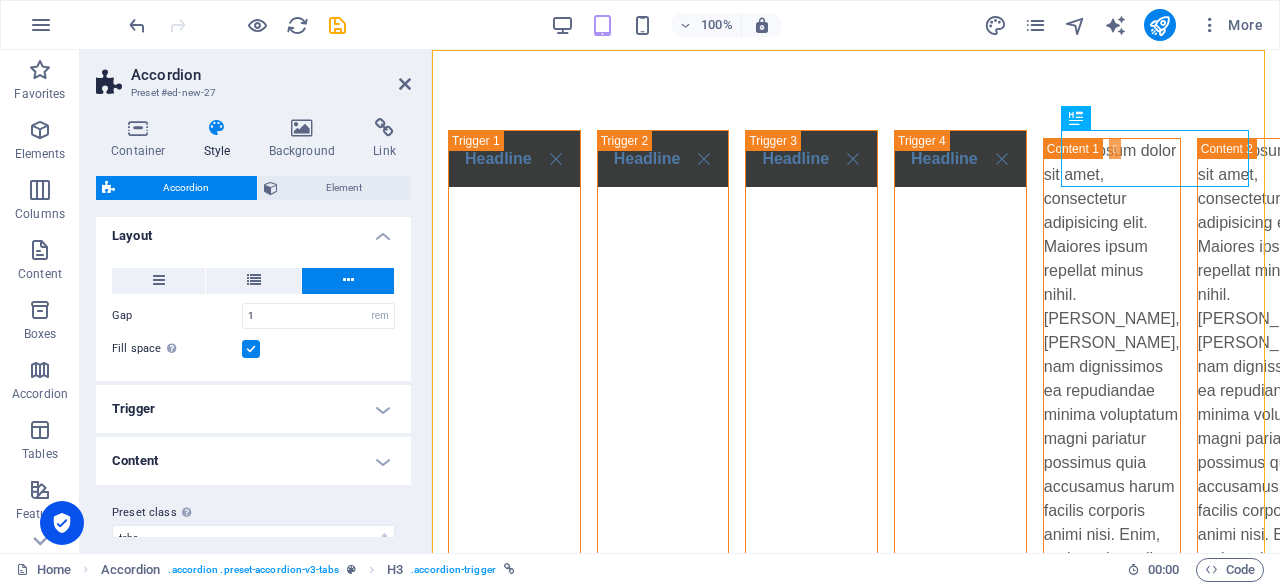 scroll, scrollTop: 374, scrollLeft: 0, axis: vertical 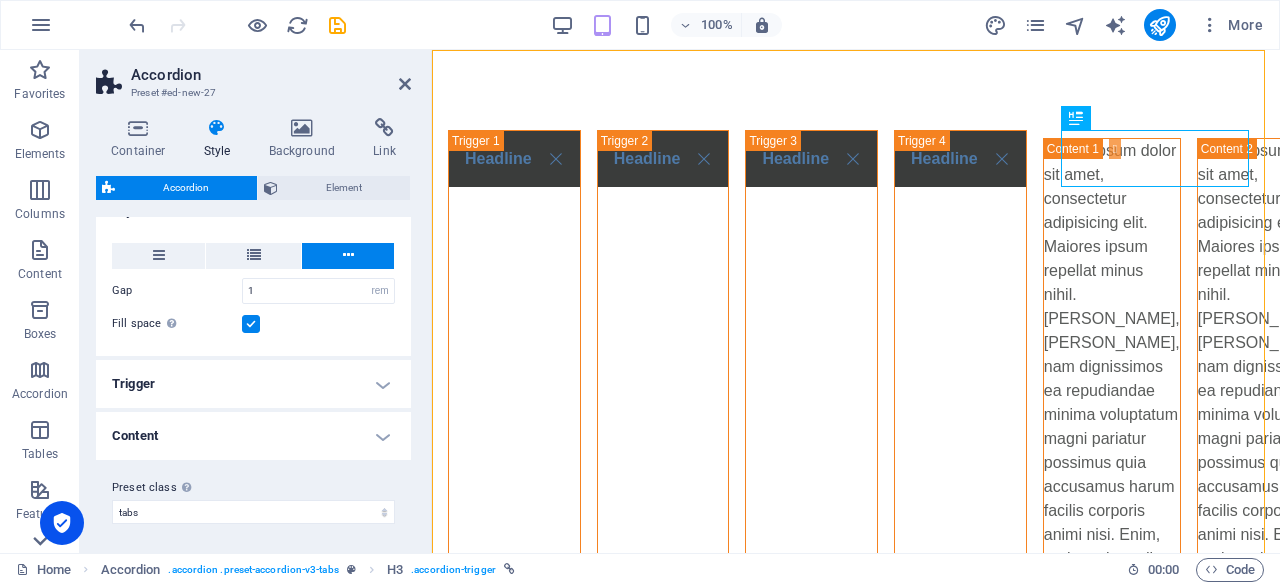 click 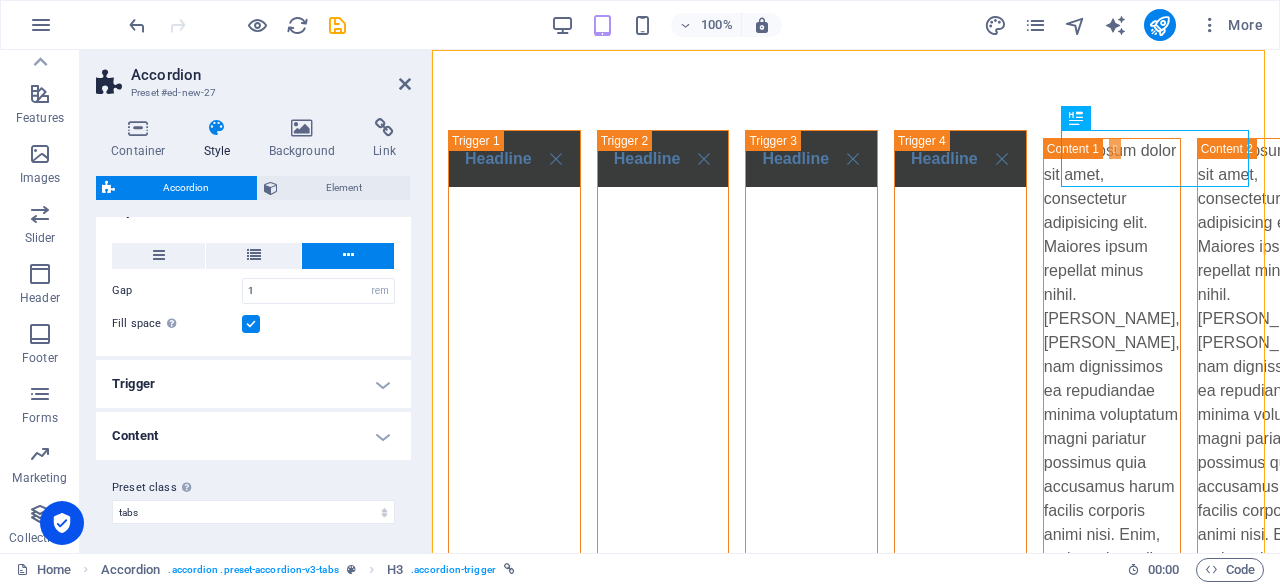 click on "Collections" at bounding box center [39, 538] 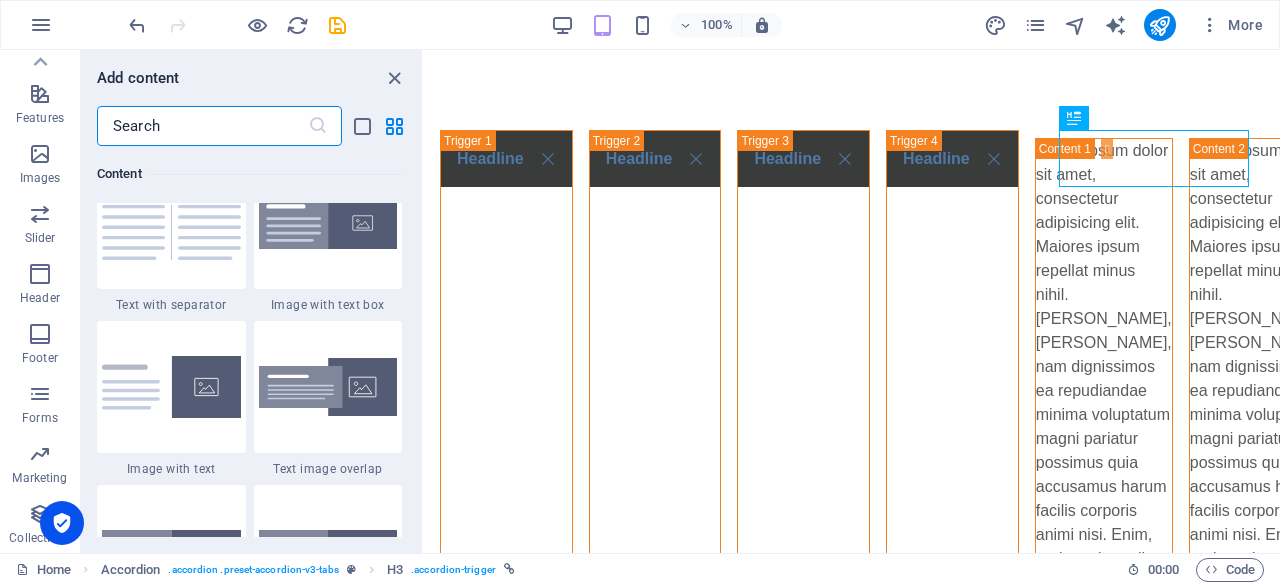 scroll, scrollTop: 18142, scrollLeft: 0, axis: vertical 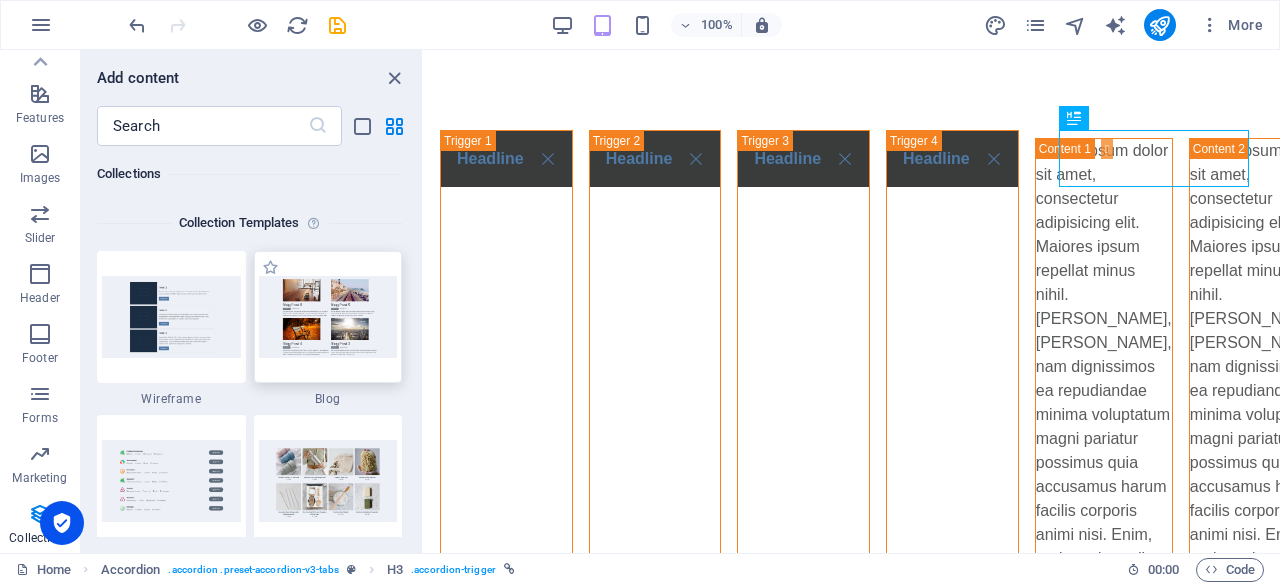 click at bounding box center [328, 317] 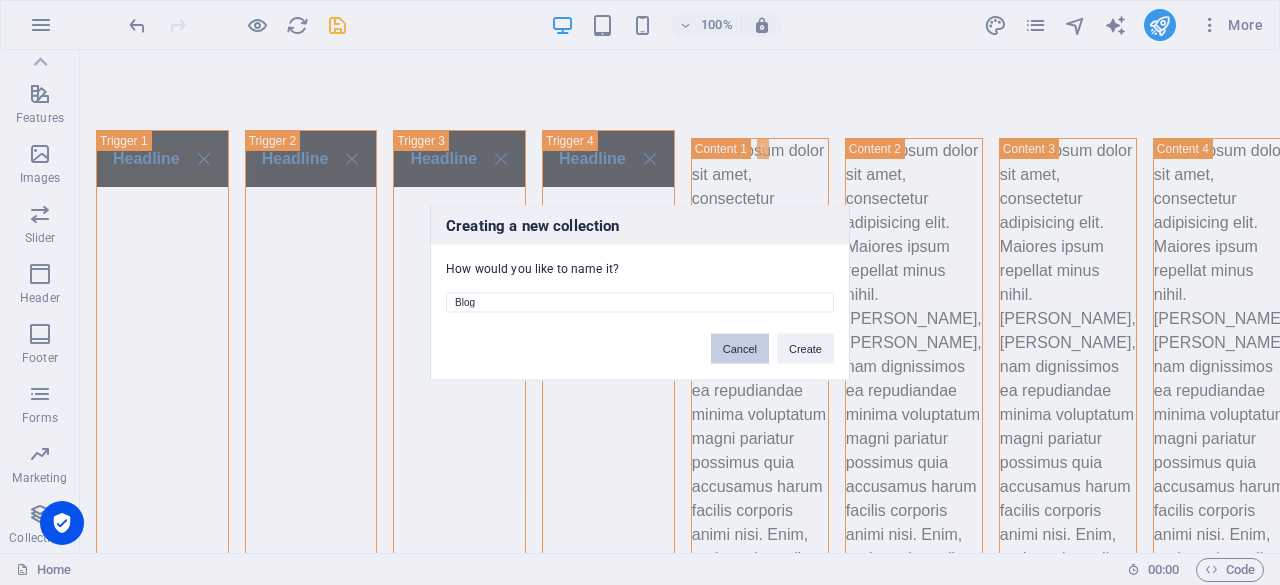 click on "Cancel" at bounding box center (740, 348) 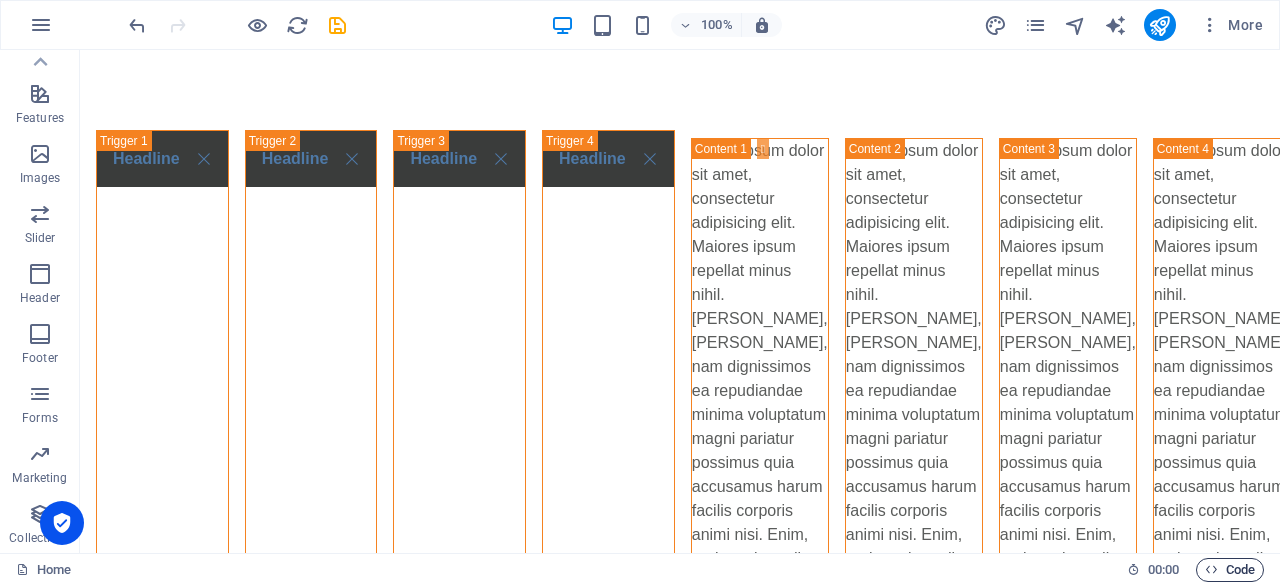 click at bounding box center [1211, 569] 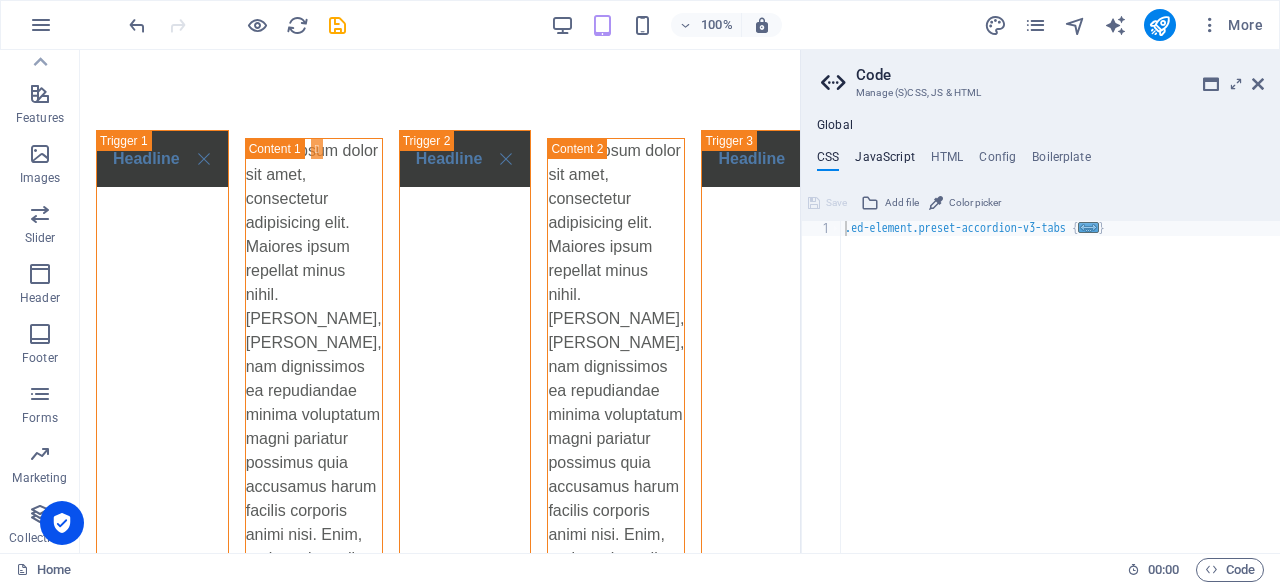 click on "JavaScript" at bounding box center (884, 161) 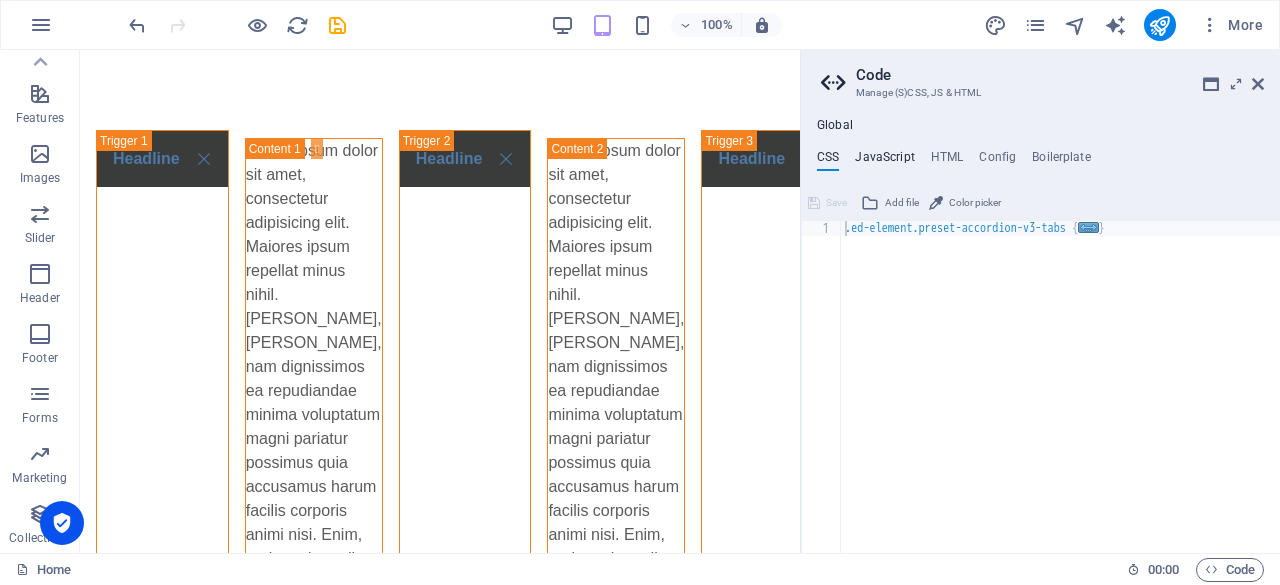 type 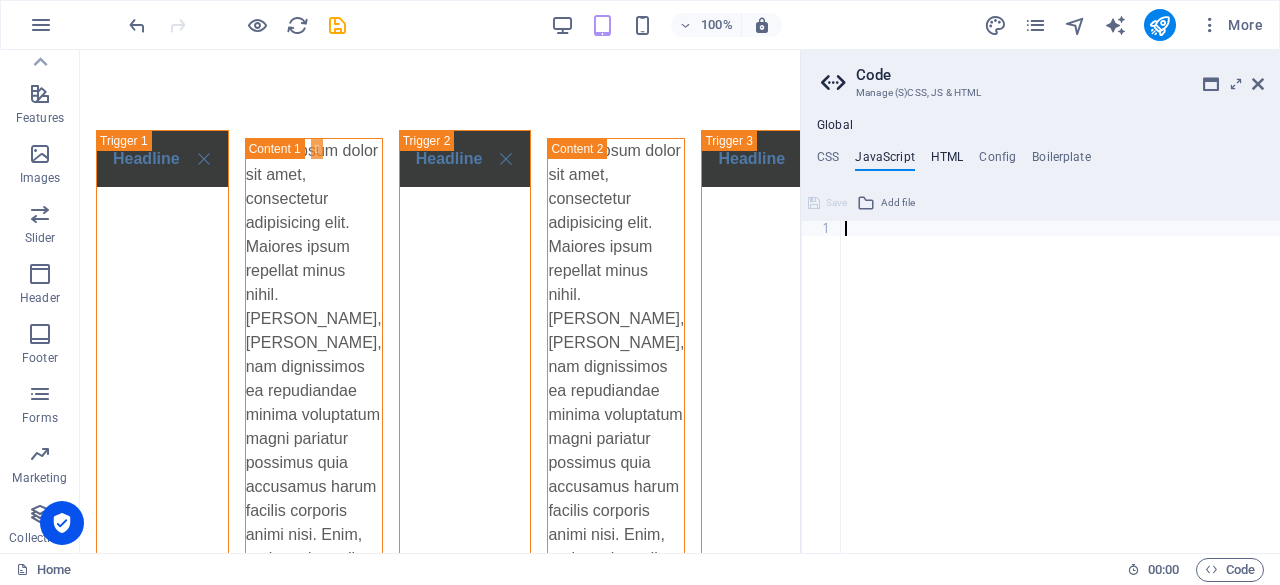 click on "HTML" at bounding box center (947, 161) 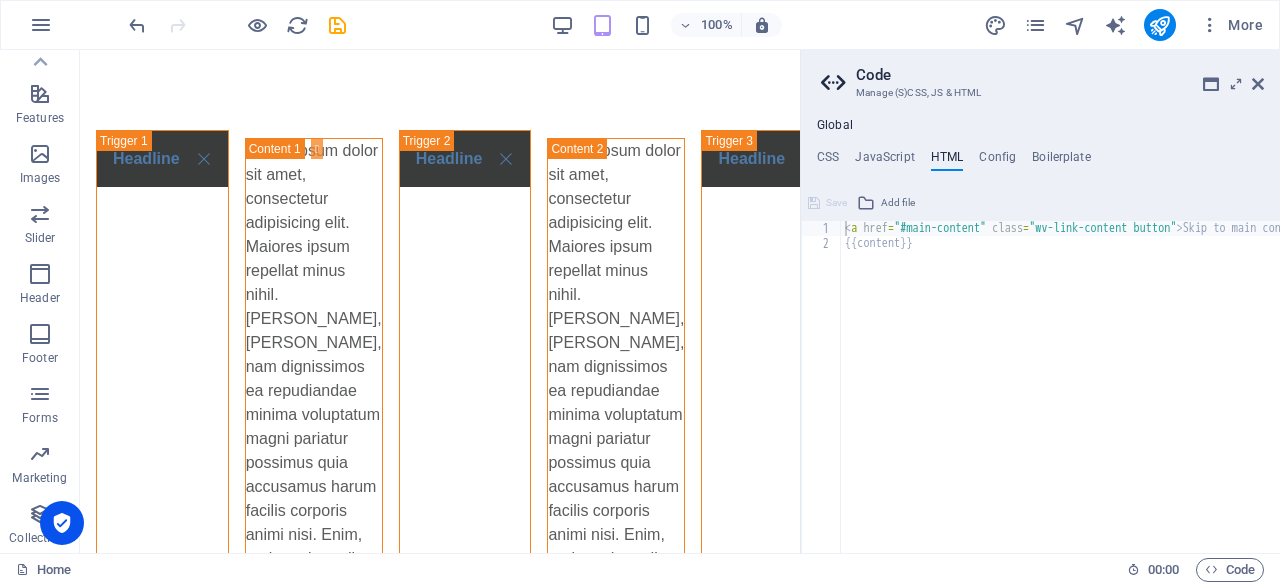 click on "Global CSS JavaScript HTML Config Boilerplate .ed-element.preset-accordion-v3-tabs { 1 .ed-element.preset-accordion-v3-tabs   { ... }     הההההההההההההההההההההההההההההההההההההההההההההההההההההההההההההההההההההההההההההההההההההההההההההההההההההההההההההההההההההההההההההההההההההההההההההההההההההההההההההההההההההההההההההההההההההההההההההההההההההההההההההההההההההההההההההההההההההההההההההההההההההההההההההההה XXXXXXXXXXXXXXXXXXXXXXXXXXXXXXXXXXXXXXXXXXXXXXXXXXXXXXXXXXXXXXXXXXXXXXXXXXXXXXXXXXXXXXXXXXXXXXXXXXXXXXXXXXXXXXXXXXXXXXXXXXXXXXXXXXXXXXXXXXXXXXXXXXXXXXXXXXXXXXXXXXXXXXXXXXXXXXXXXXXXXXXXXXXXXXXXXXXXXXXXXXXXXXXXXXXXXXXXXXXXXXXXXXXXXXXXXXXXXXXXXXXXXXXXXXXXXXXX Save Add file Color picker 1     Save Add file 1 2 < a   href = "#main-content"   class = > Skip to main content" at bounding box center [1040, 335] 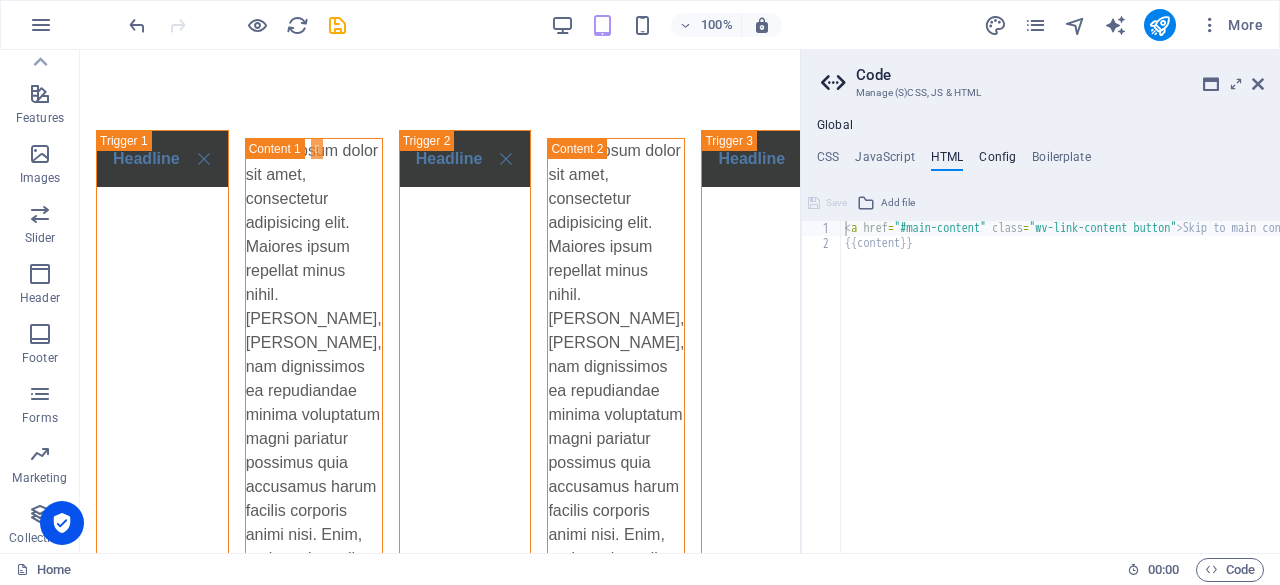 click on "Config" at bounding box center (997, 161) 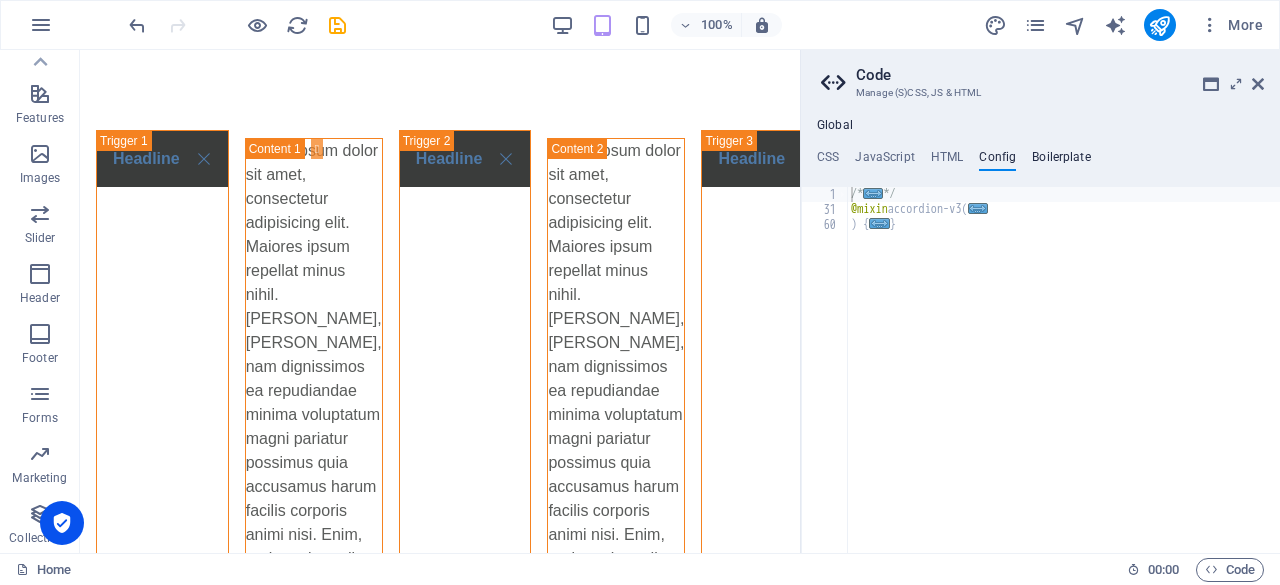 click on "Boilerplate" at bounding box center [1061, 161] 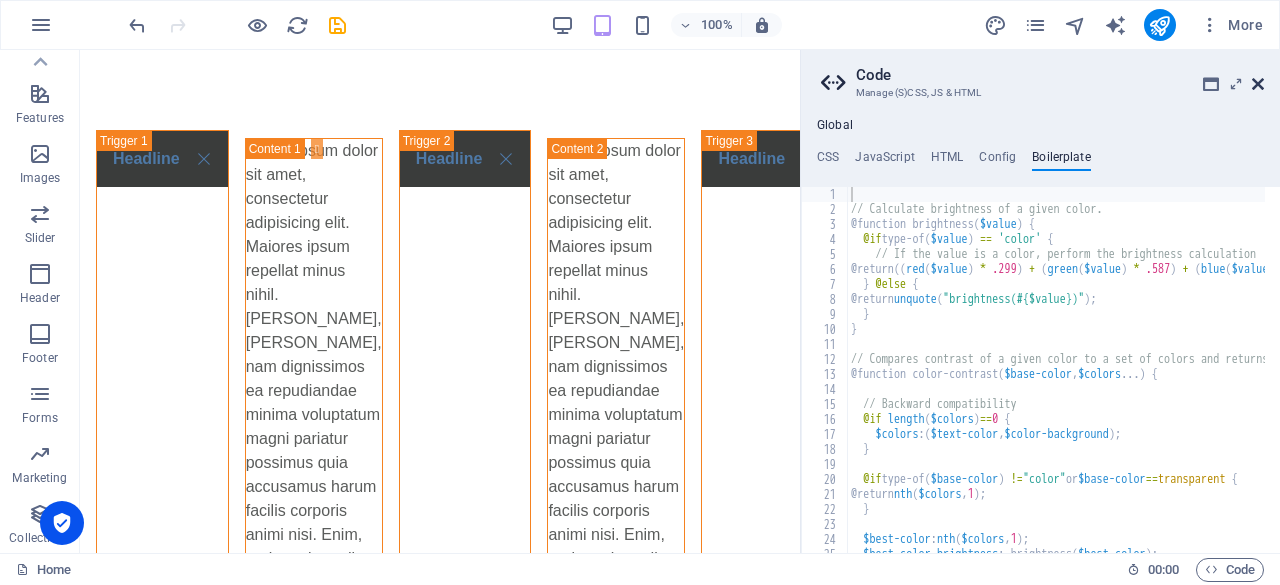 click at bounding box center (1258, 84) 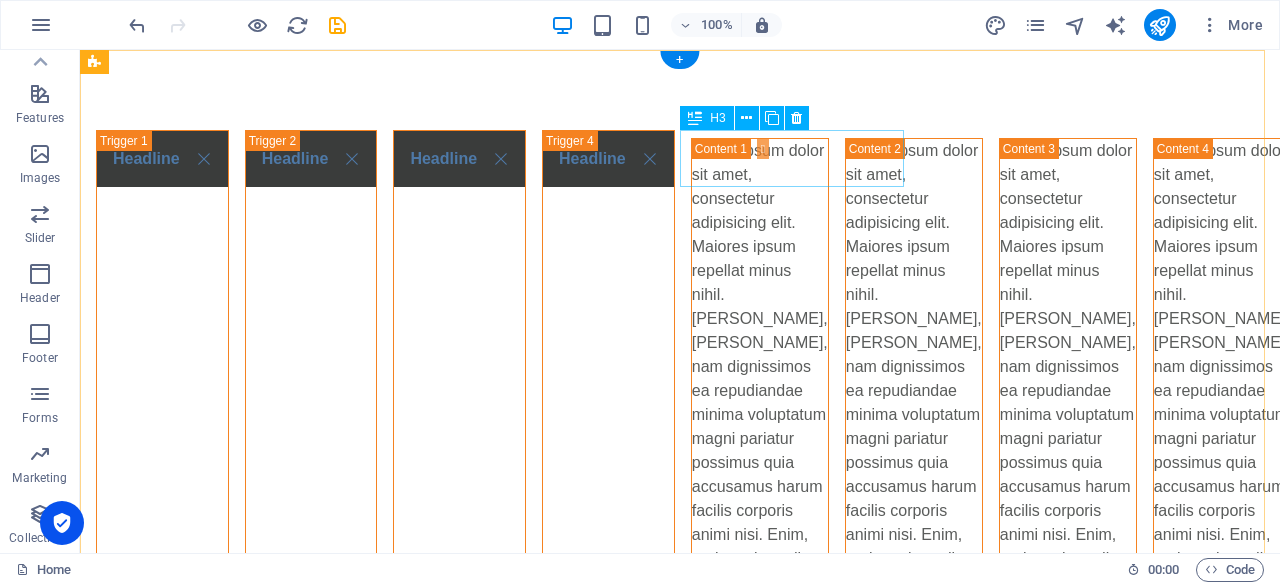 click on "Headline" at bounding box center (459, 463) 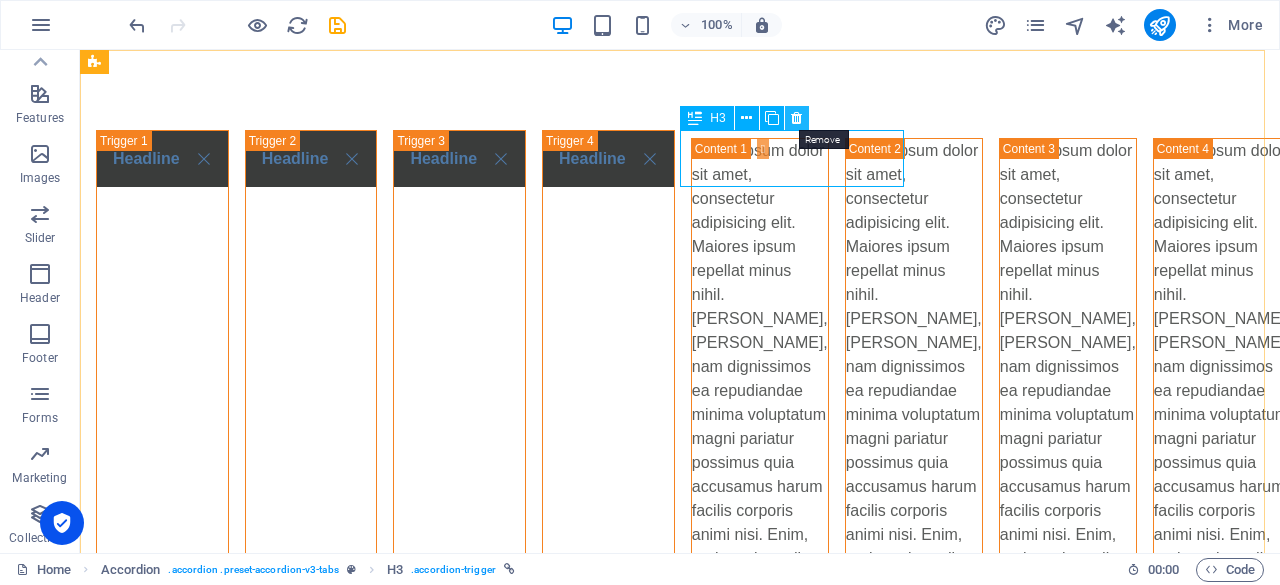 click at bounding box center [796, 118] 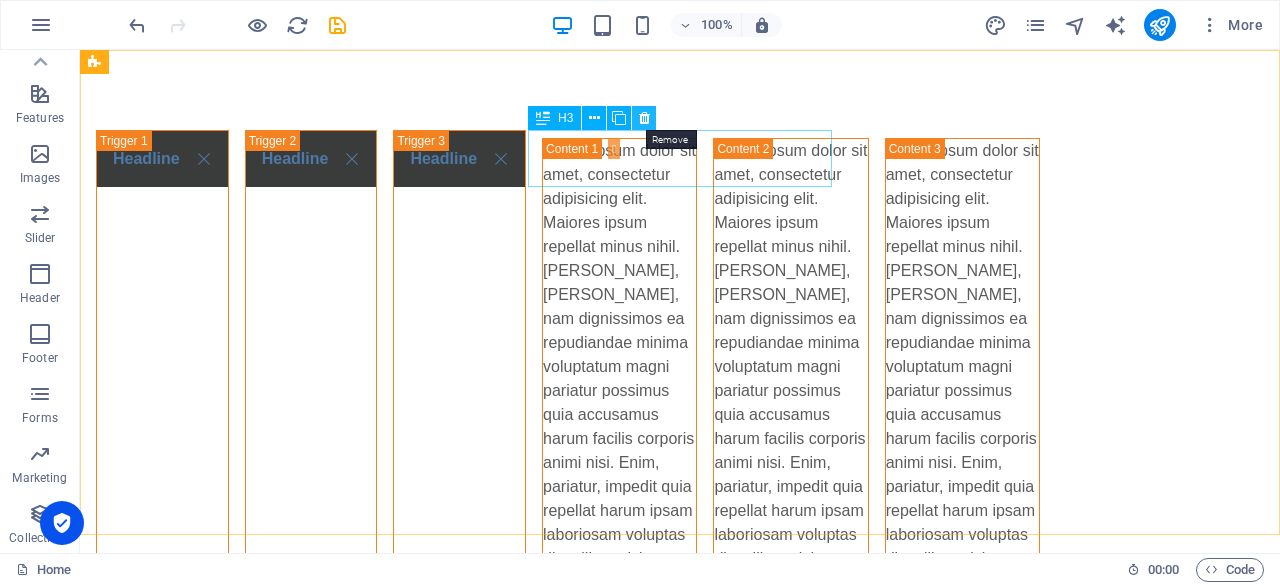 click at bounding box center (644, 118) 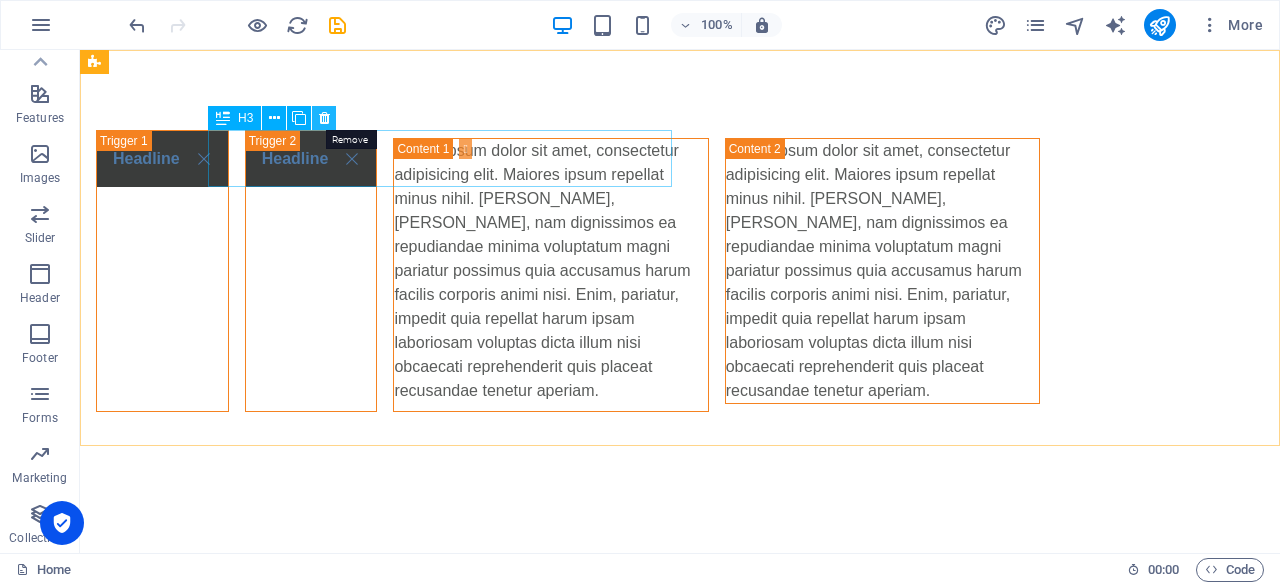click at bounding box center (324, 118) 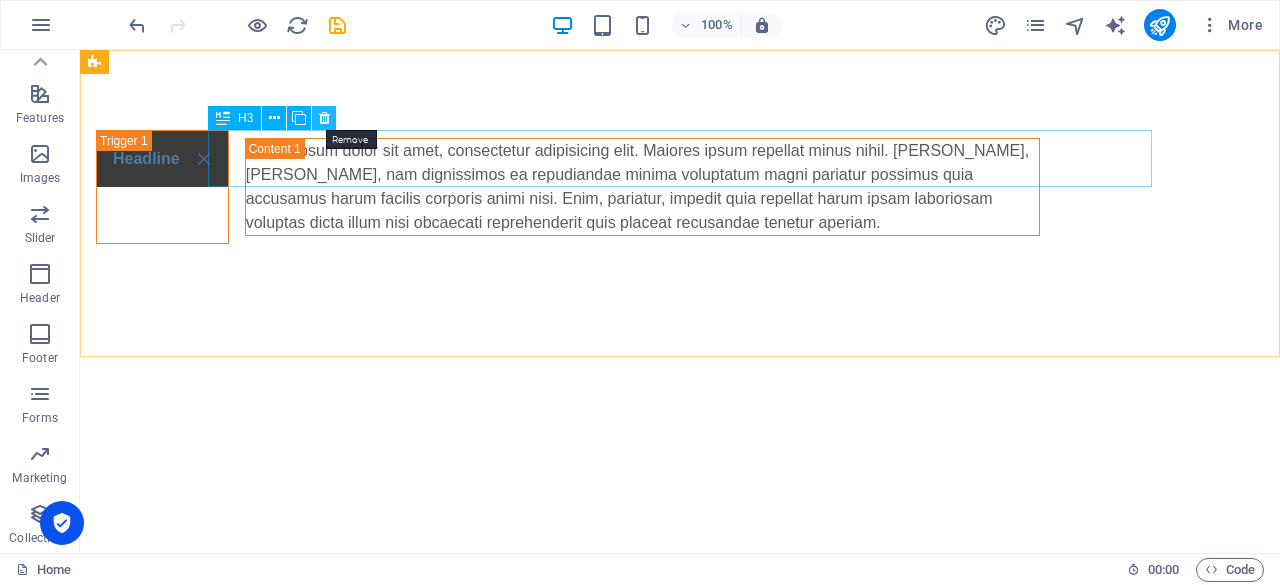 click at bounding box center [324, 118] 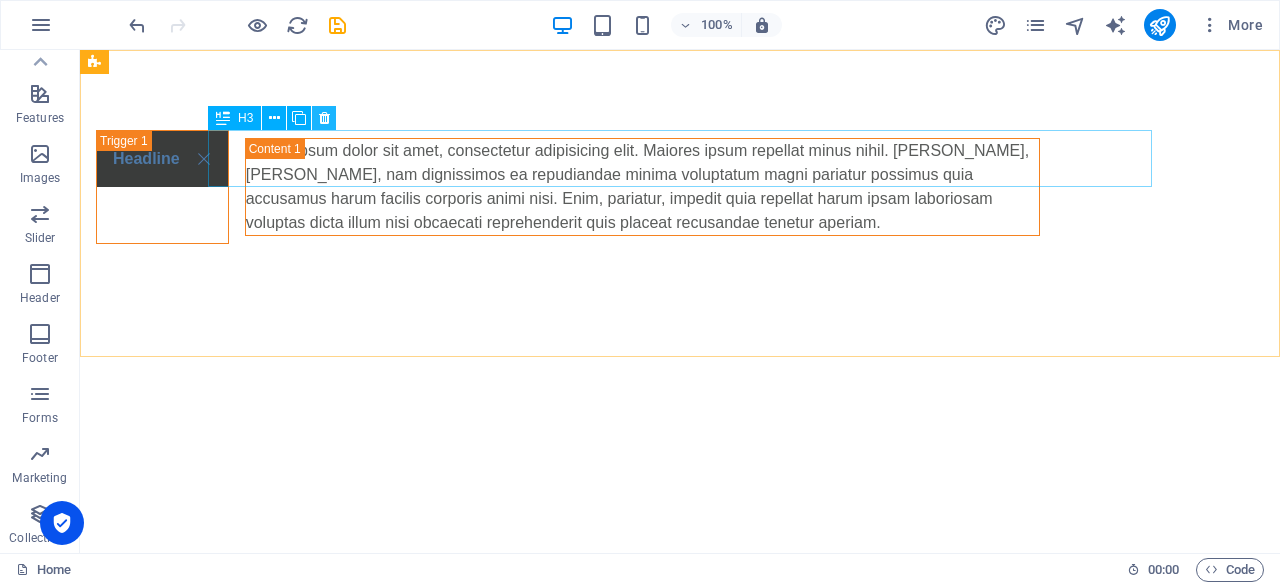 click at bounding box center [324, 118] 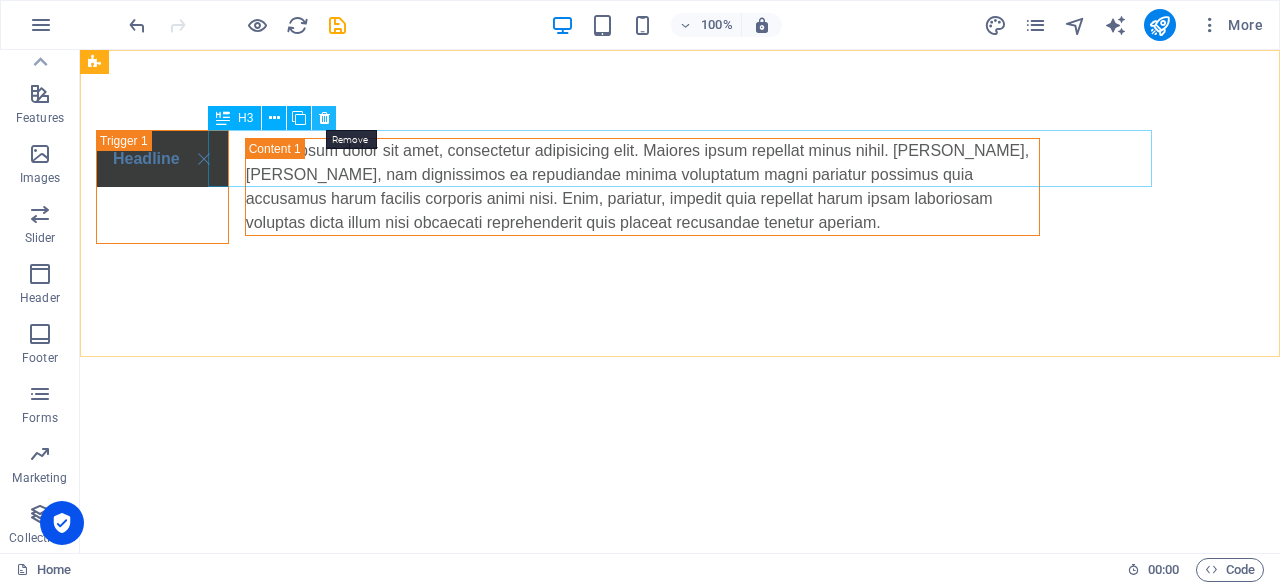 click at bounding box center (324, 118) 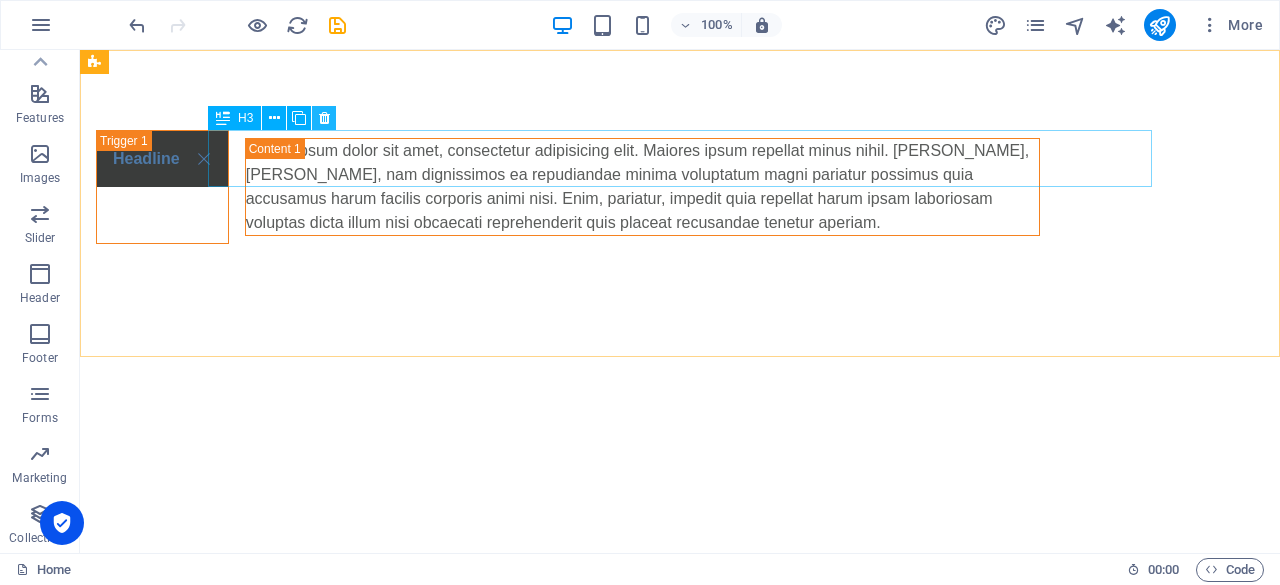 click at bounding box center [324, 118] 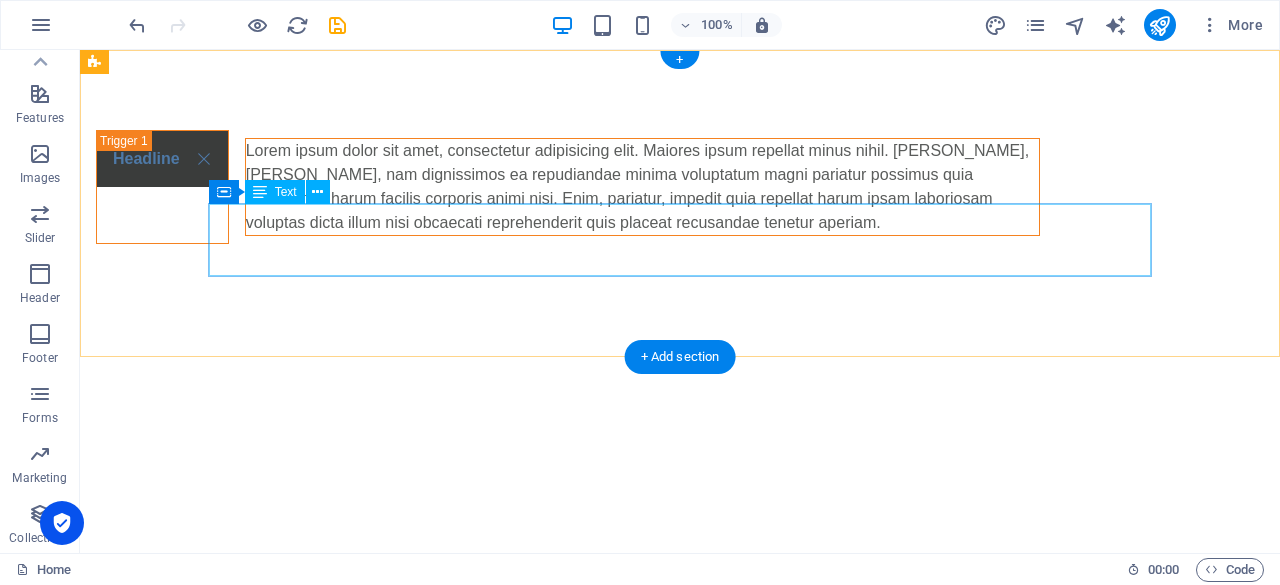 click on "Lorem ipsum dolor sit amet, consectetur adipisicing elit. Maiores ipsum repellat minus nihil. [PERSON_NAME], [PERSON_NAME], nam dignissimos ea repudiandae minima voluptatum magni pariatur possimus quia accusamus harum facilis corporis animi nisi. Enim, pariatur, impedit quia repellat harum ipsam laboriosam voluptas dicta illum nisi obcaecati reprehenderit quis placeat recusandae tenetur aperiam." at bounding box center (642, 187) 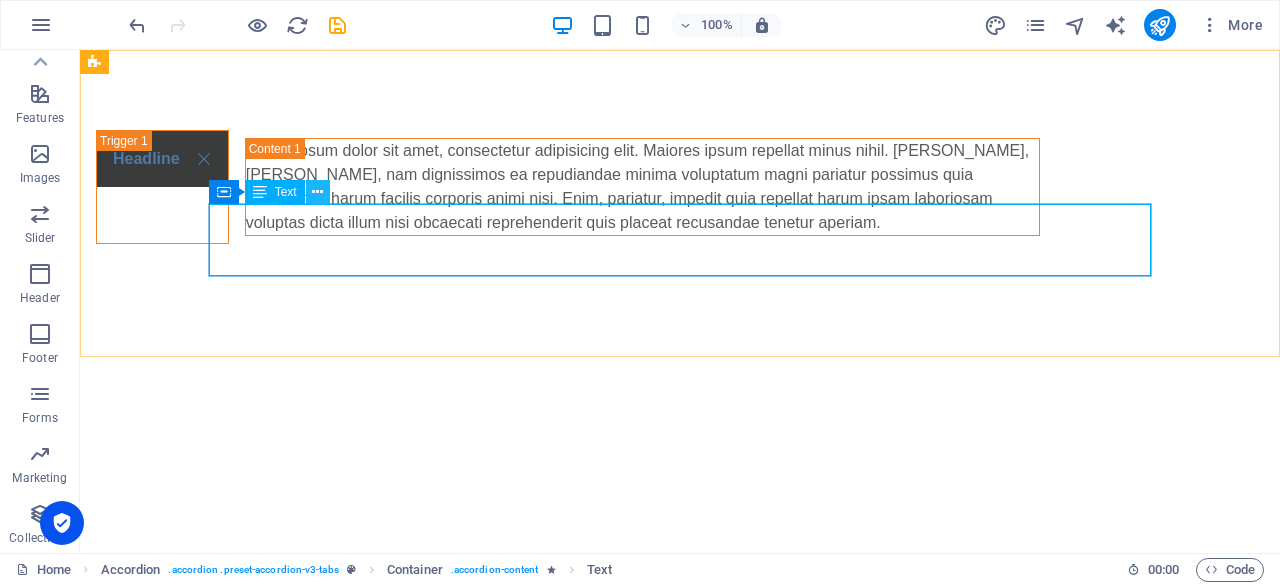 click at bounding box center [317, 192] 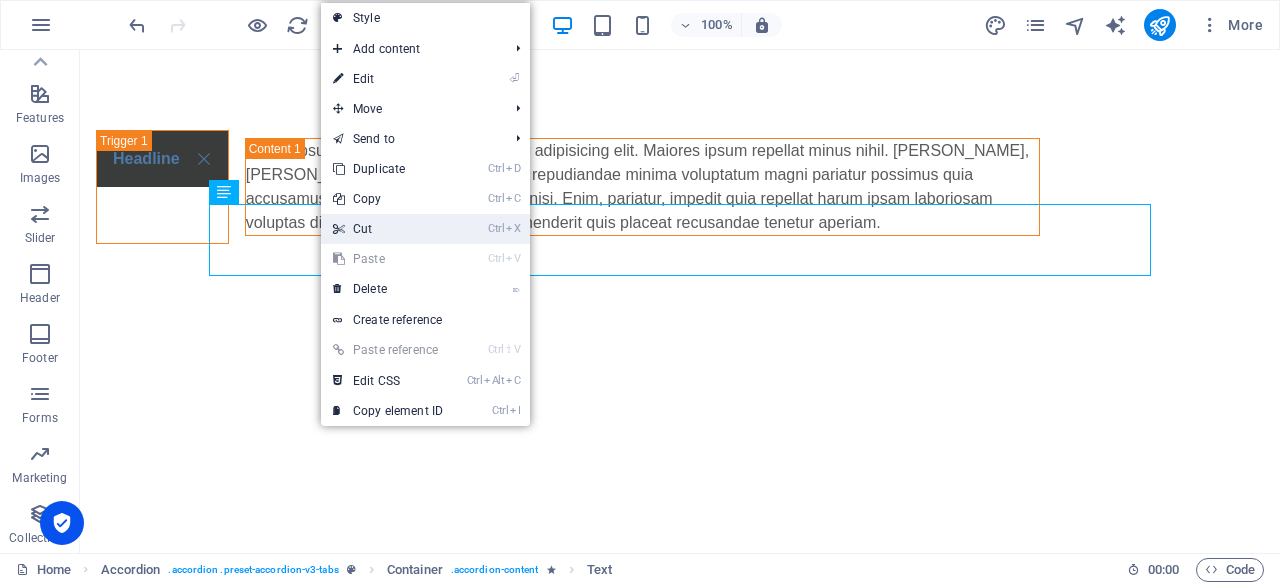 click on "Ctrl X  Cut" at bounding box center (388, 229) 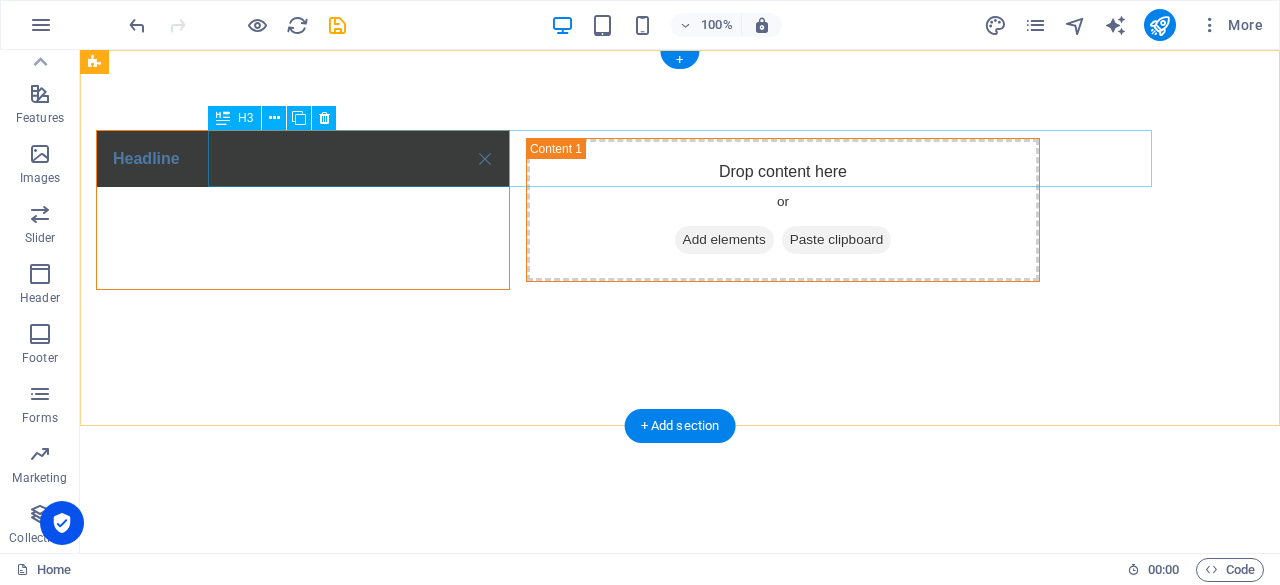 click on "Headline" at bounding box center (303, 210) 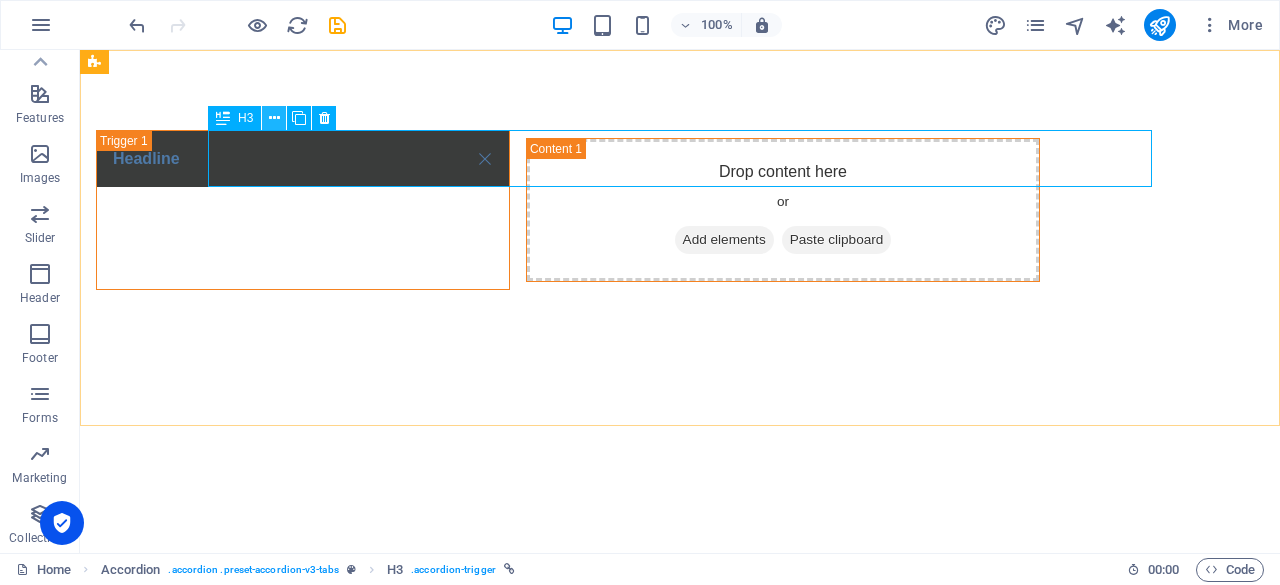 click at bounding box center [274, 118] 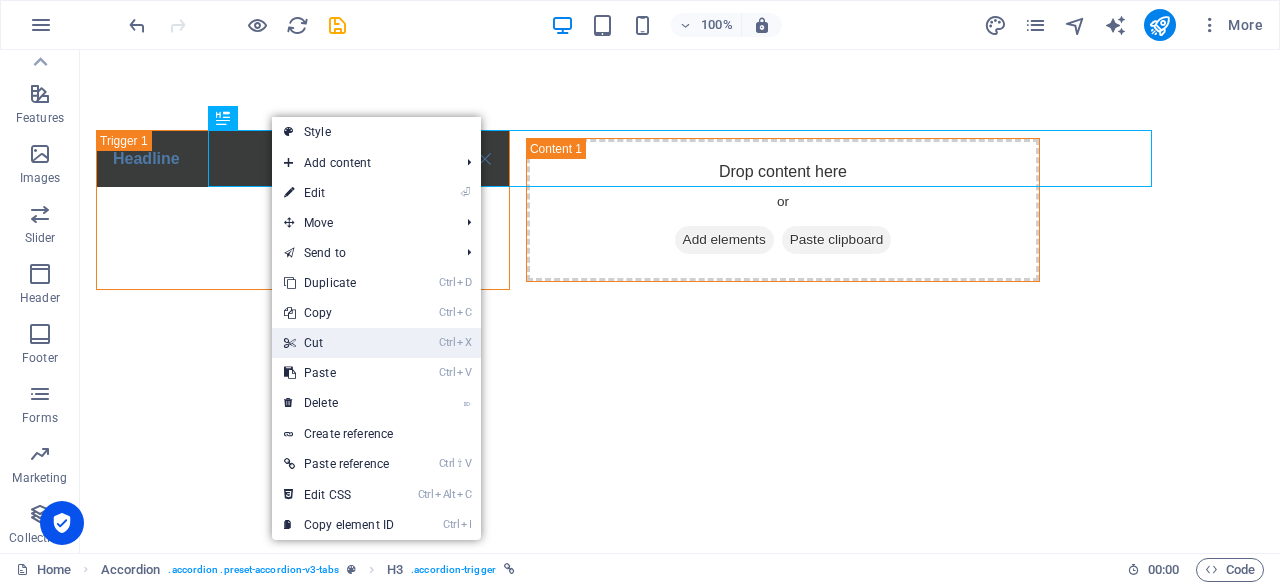click on "Ctrl X  Cut" at bounding box center (339, 343) 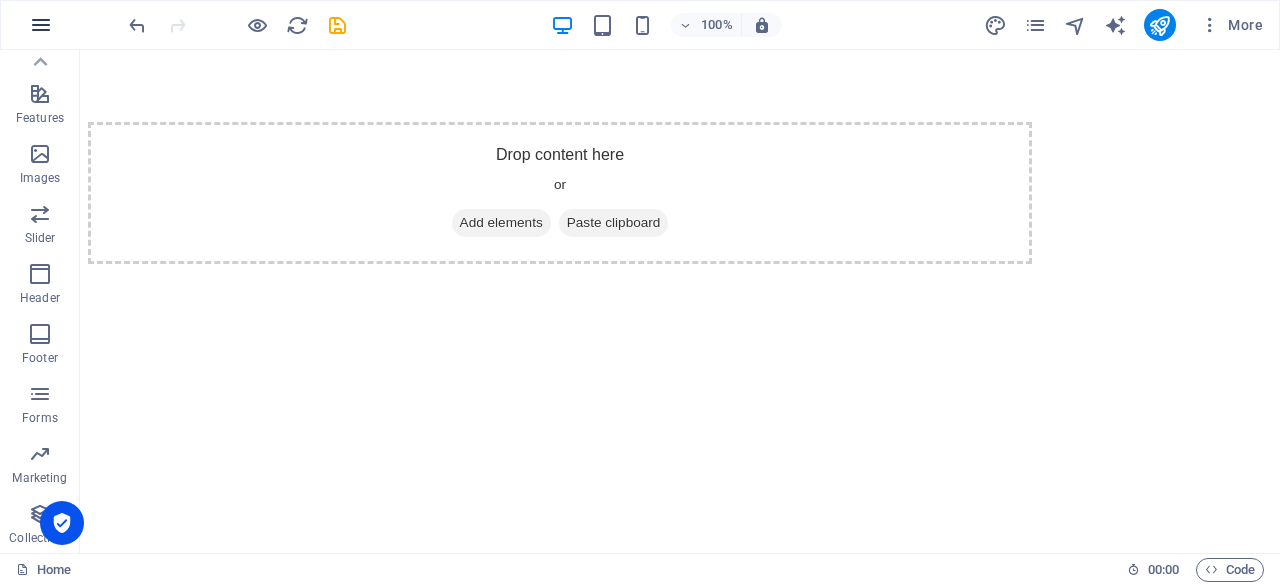 click at bounding box center (41, 25) 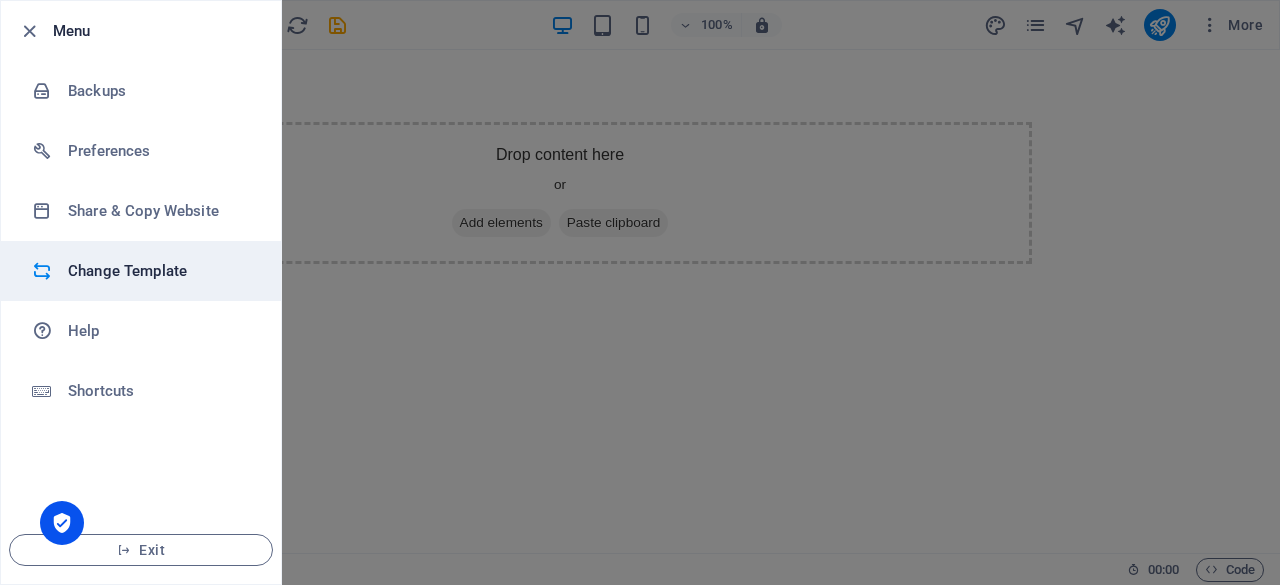 click on "Change Template" at bounding box center (160, 271) 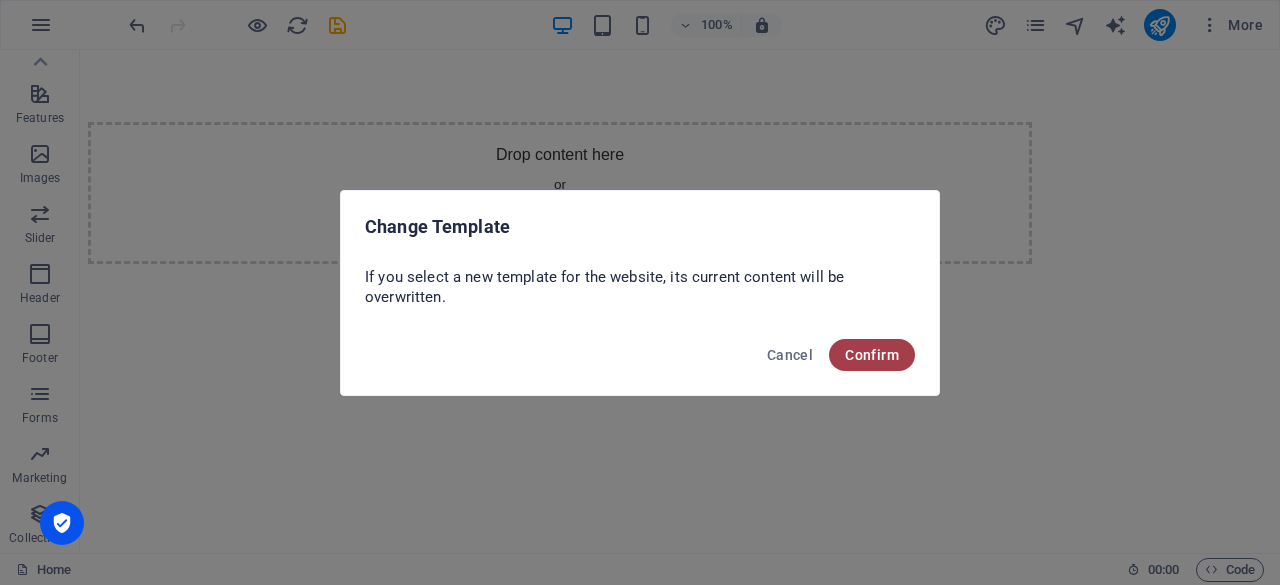 click on "Confirm" at bounding box center (872, 355) 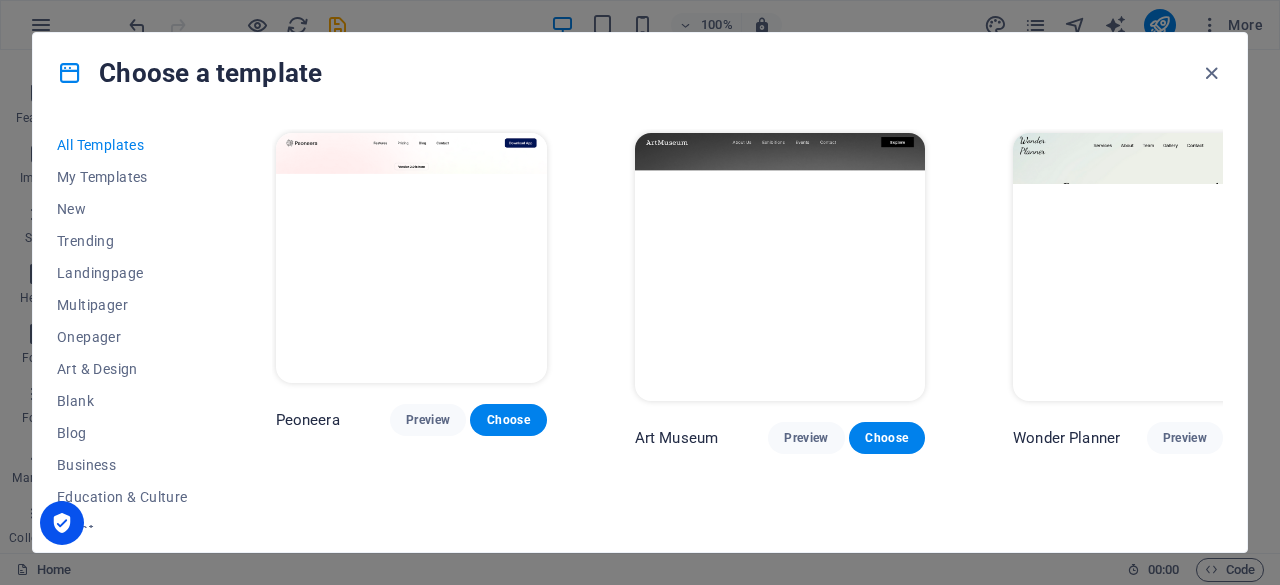 scroll, scrollTop: 1221, scrollLeft: 0, axis: vertical 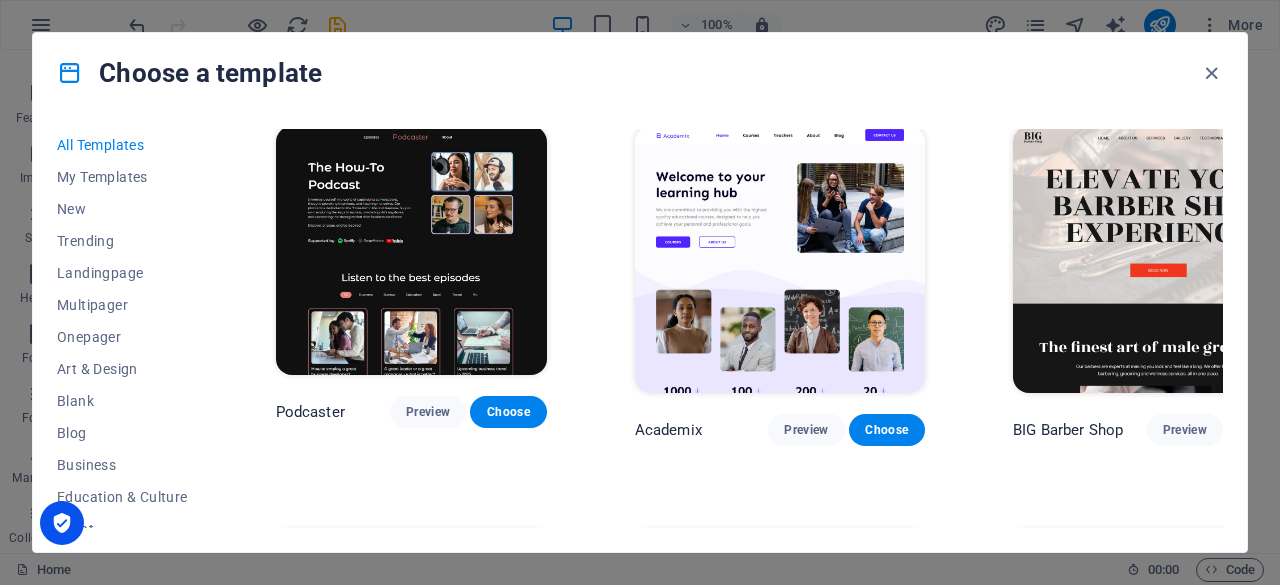 drag, startPoint x: 1108, startPoint y: 121, endPoint x: 1278, endPoint y: 289, distance: 239.00627 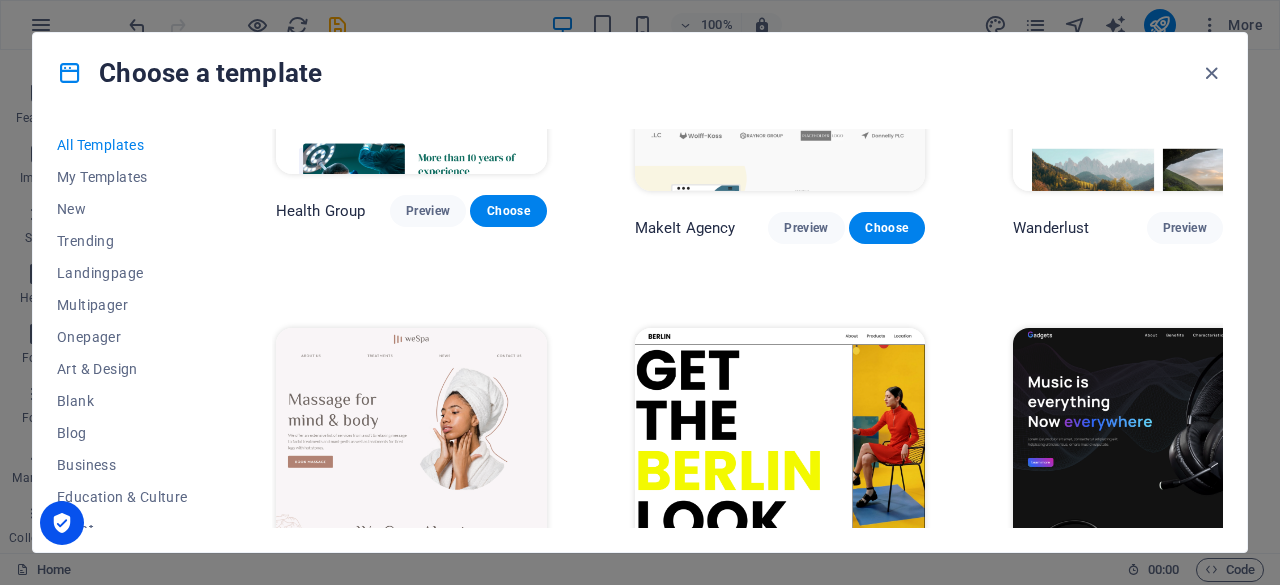 scroll, scrollTop: 3753, scrollLeft: 0, axis: vertical 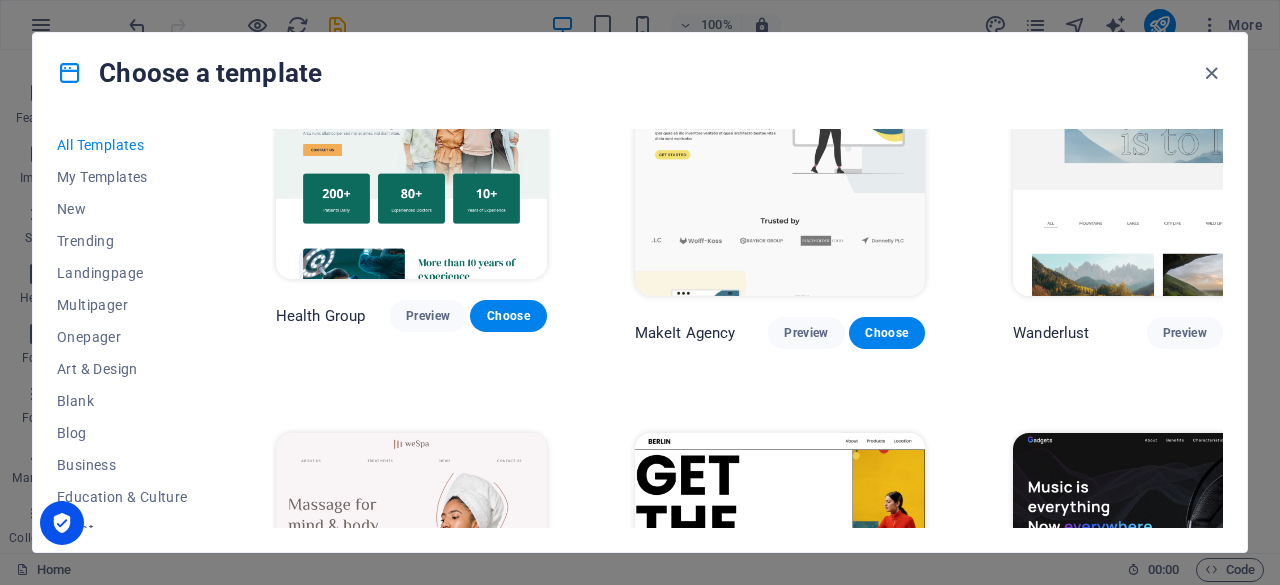 drag, startPoint x: 1221, startPoint y: 160, endPoint x: 774, endPoint y: 119, distance: 448.87637 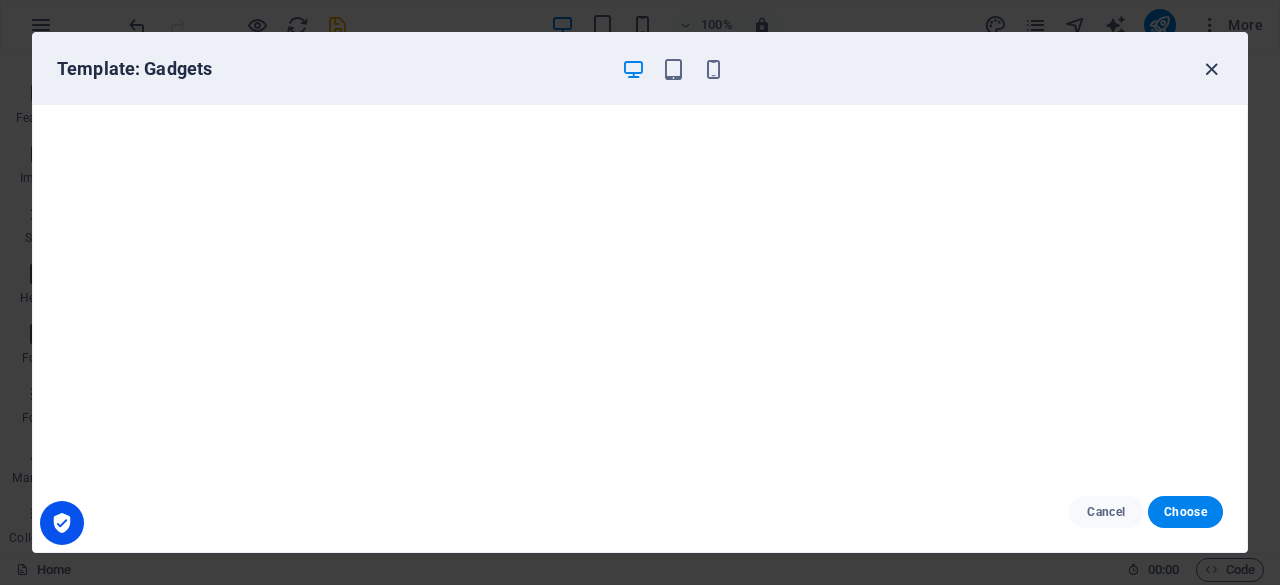 click at bounding box center (1211, 69) 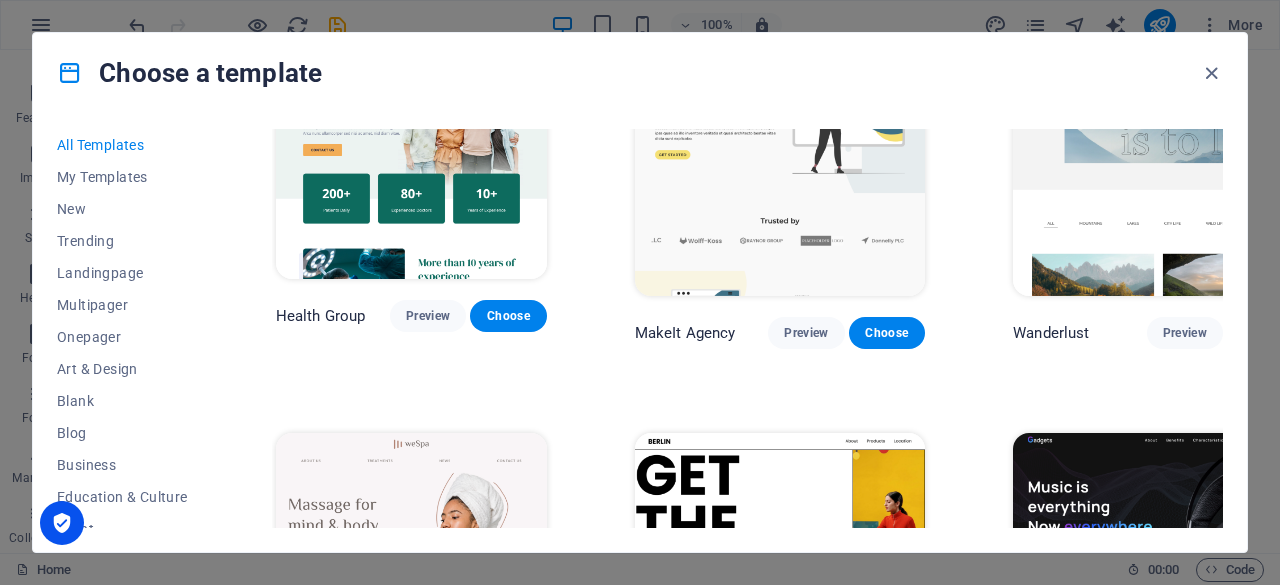 drag, startPoint x: 1223, startPoint y: 205, endPoint x: 1223, endPoint y: 223, distance: 18 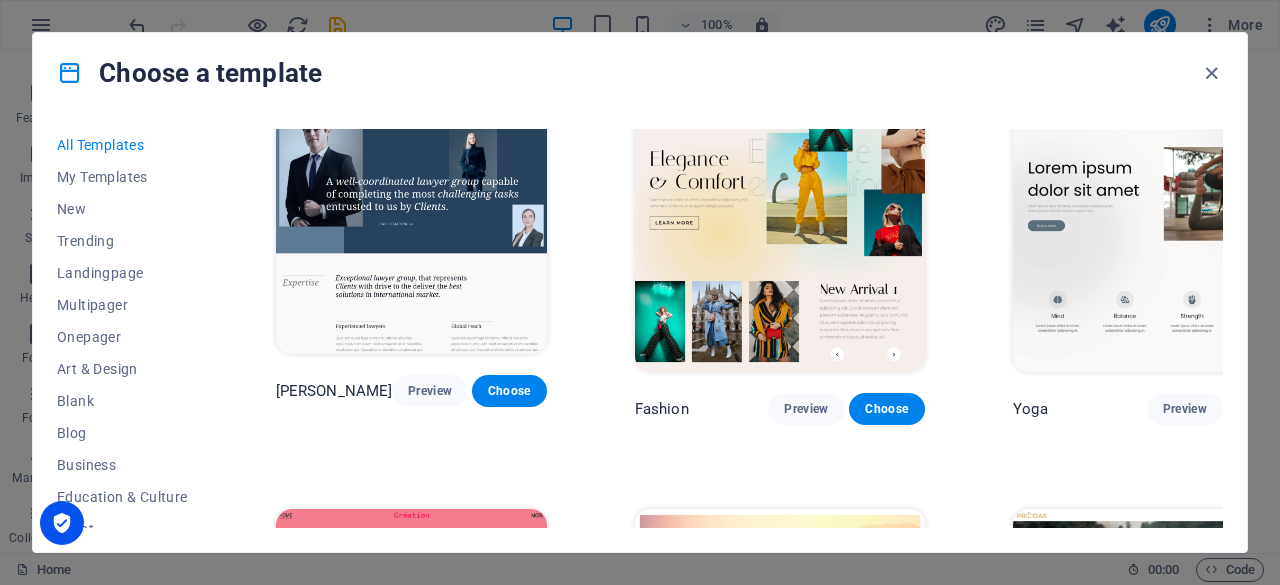 scroll, scrollTop: 5978, scrollLeft: 0, axis: vertical 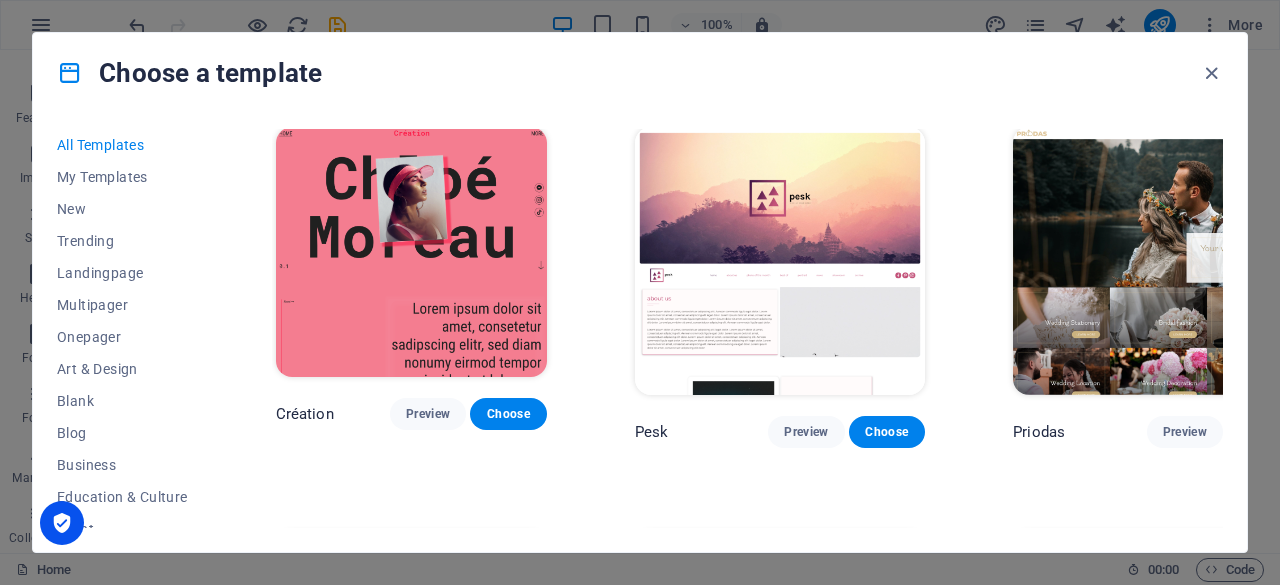 click on "Preview" at bounding box center (432, 823) 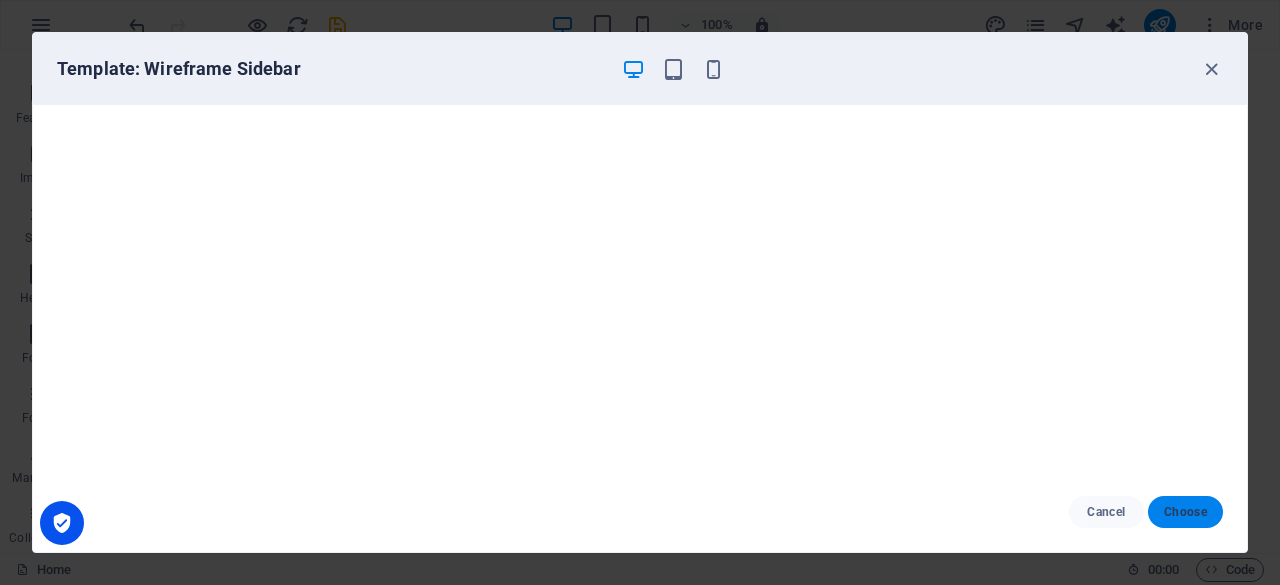 click on "Choose" at bounding box center [1185, 512] 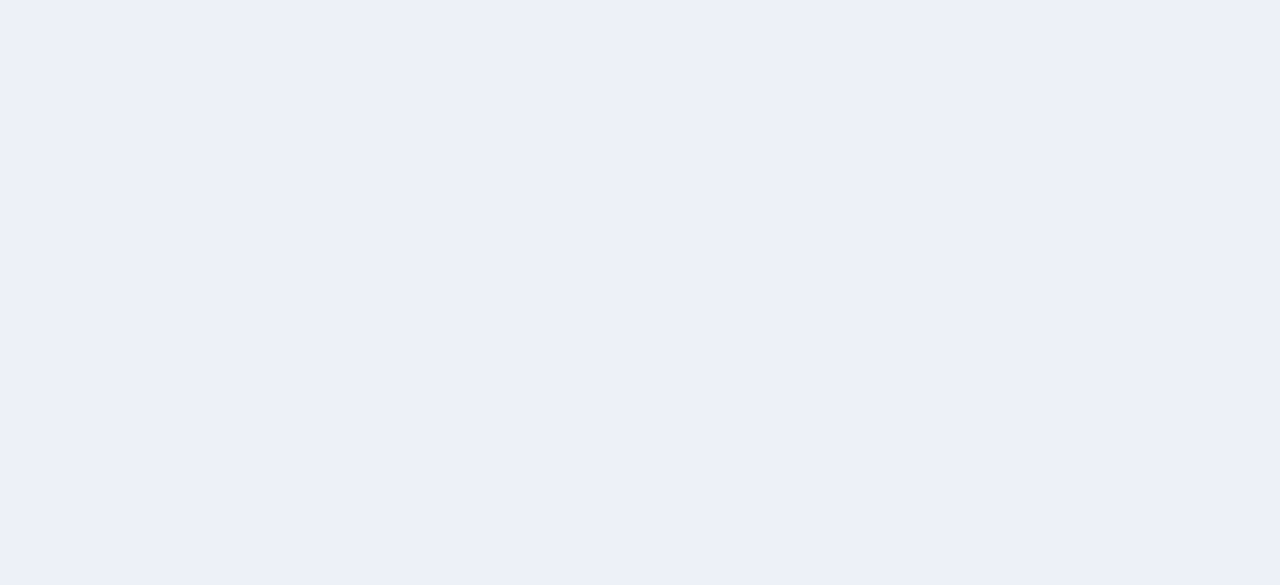 scroll, scrollTop: 0, scrollLeft: 0, axis: both 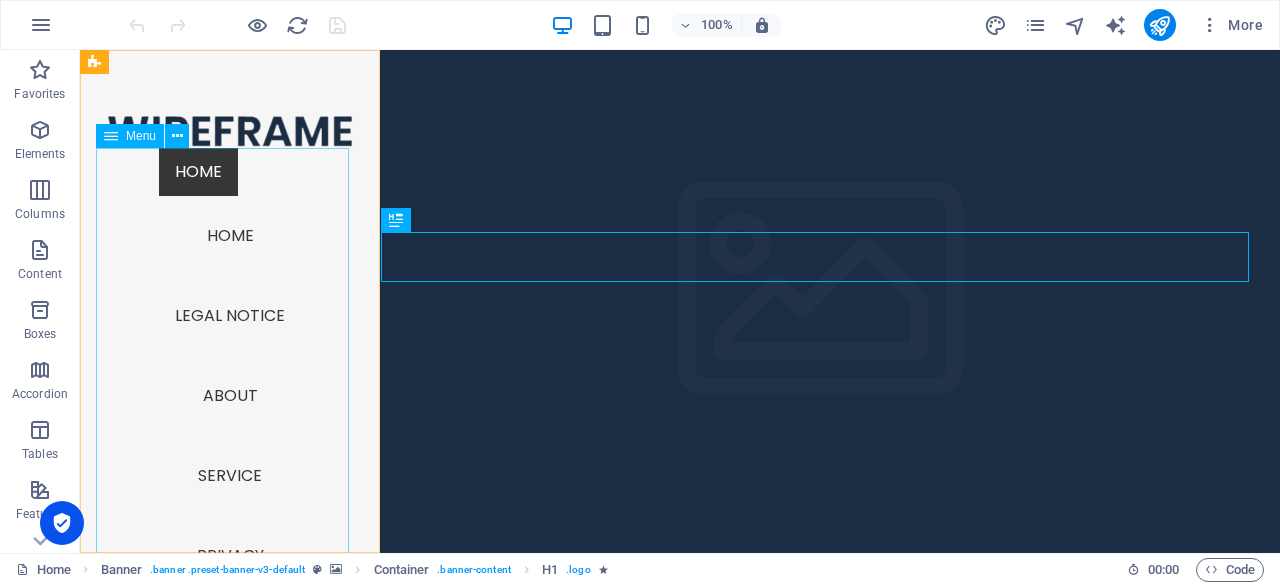 click on "Home Home Legal Notice About Service Privacy Pricing Contact" at bounding box center [230, 452] 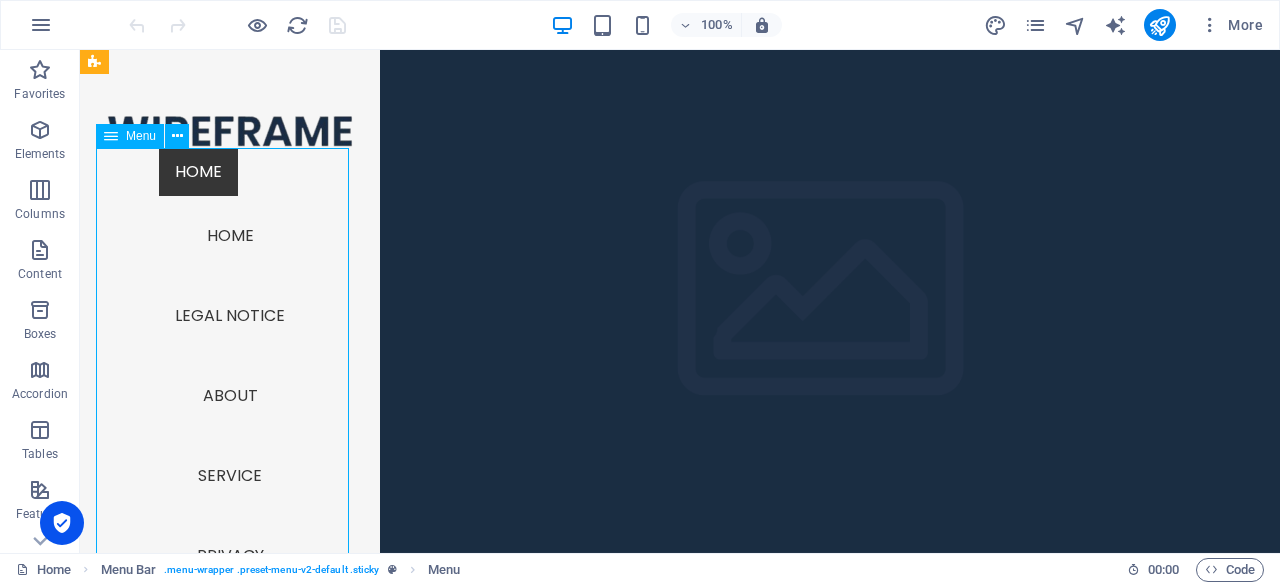 click on "Home Home Legal Notice About Service Privacy Pricing Contact" at bounding box center [230, 452] 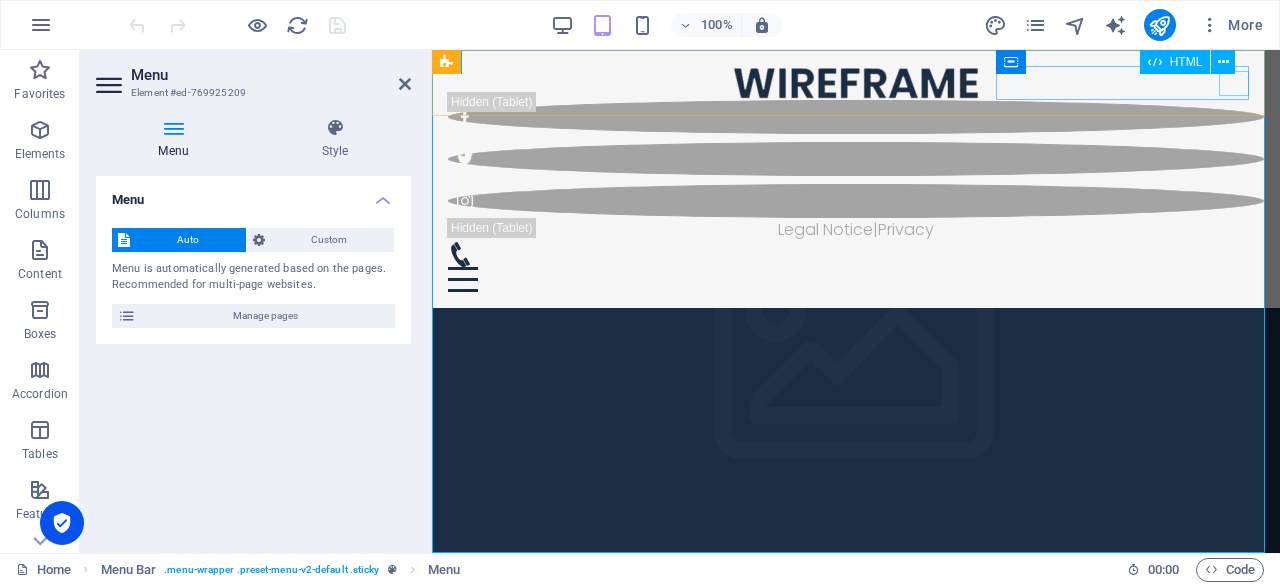 click at bounding box center (856, 279) 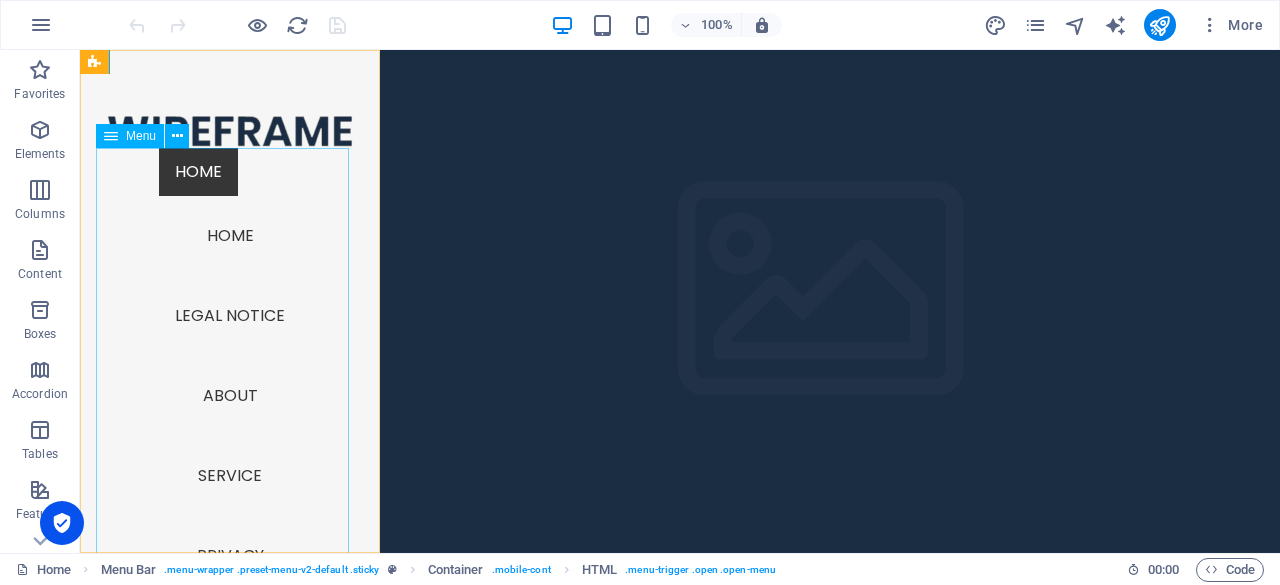 click on "Home Home Legal Notice About Service Privacy Pricing Contact" at bounding box center [230, 452] 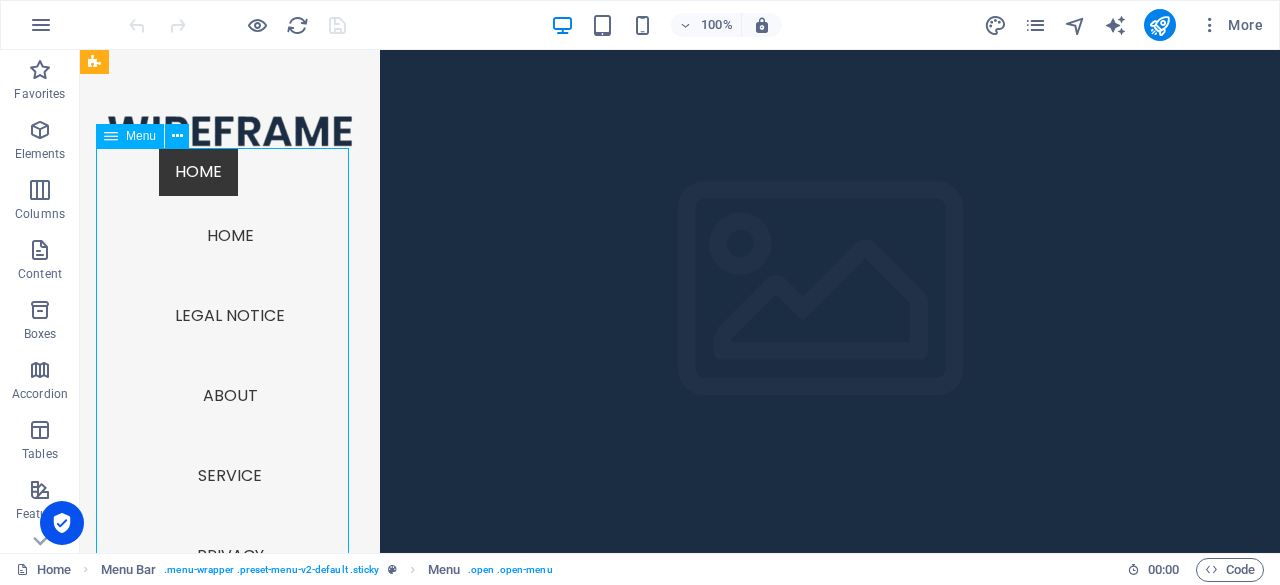 click on "Home Home Legal Notice About Service Privacy Pricing Contact" at bounding box center [230, 452] 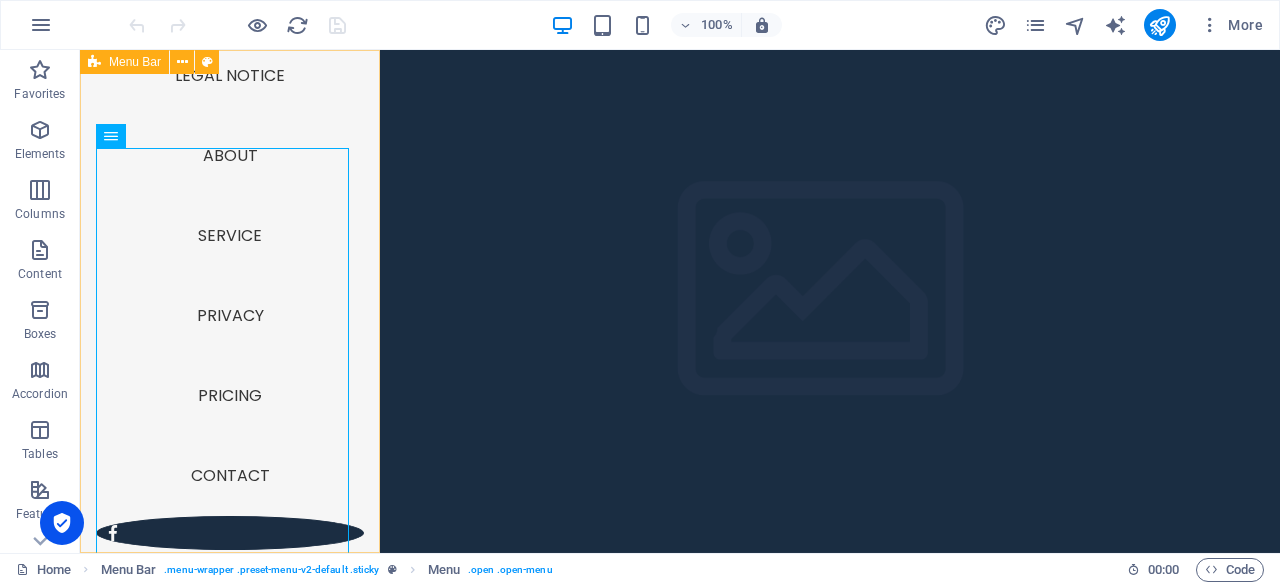 scroll, scrollTop: 242, scrollLeft: 0, axis: vertical 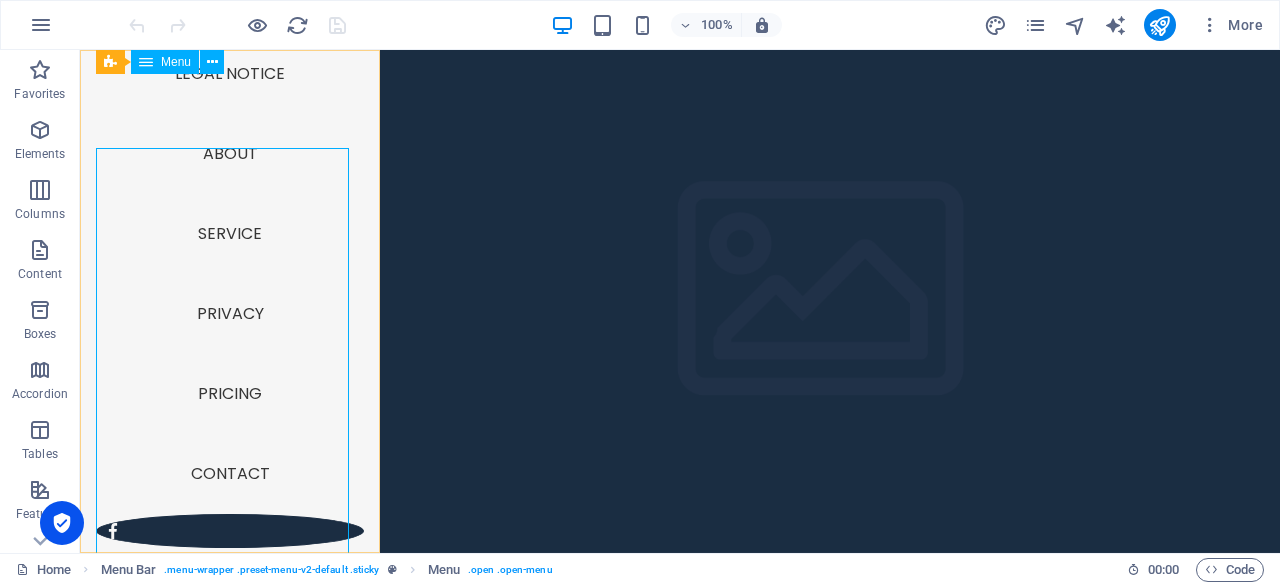 click on "Home Home Legal Notice About Service Privacy Pricing Contact" at bounding box center [230, 210] 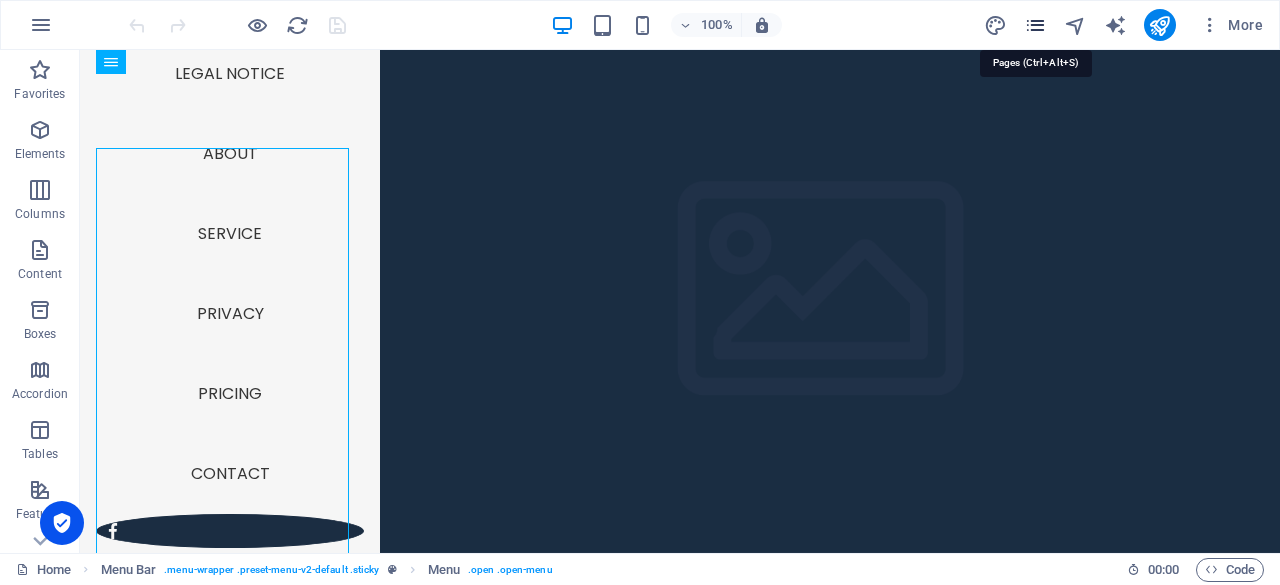 click at bounding box center (1035, 25) 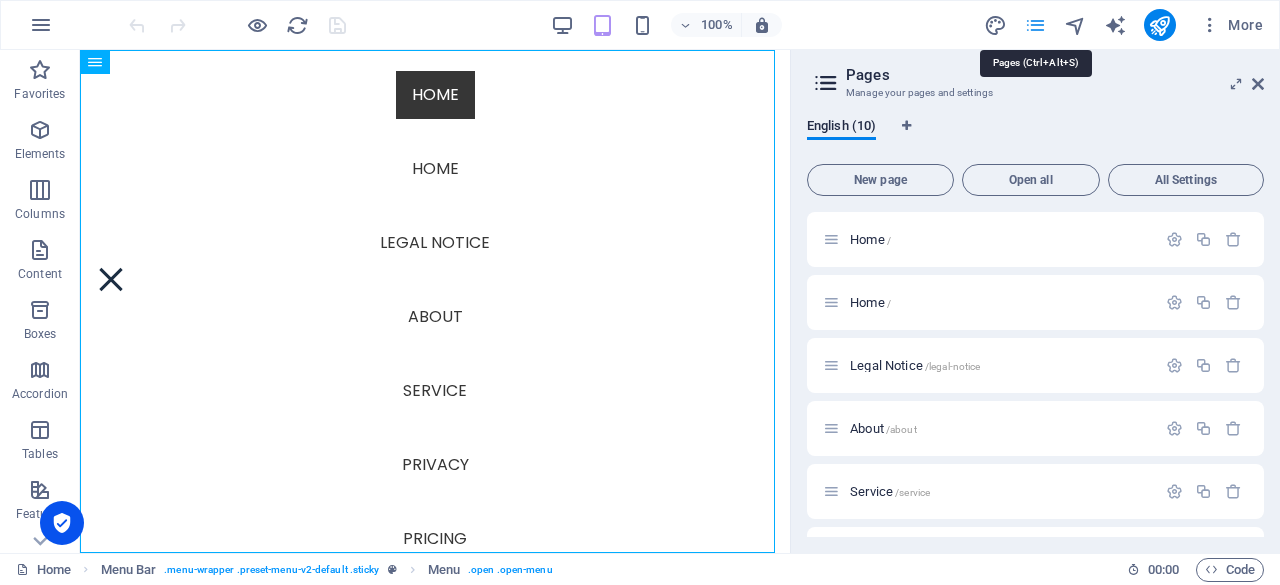 scroll, scrollTop: 0, scrollLeft: 0, axis: both 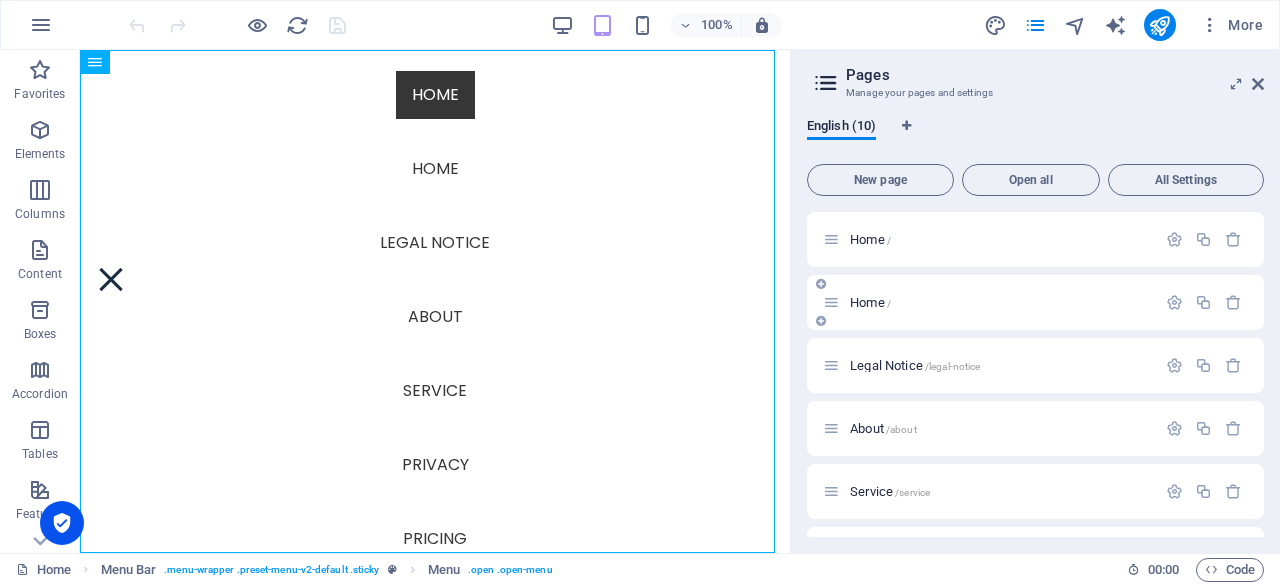 click on "Home /" at bounding box center (1000, 302) 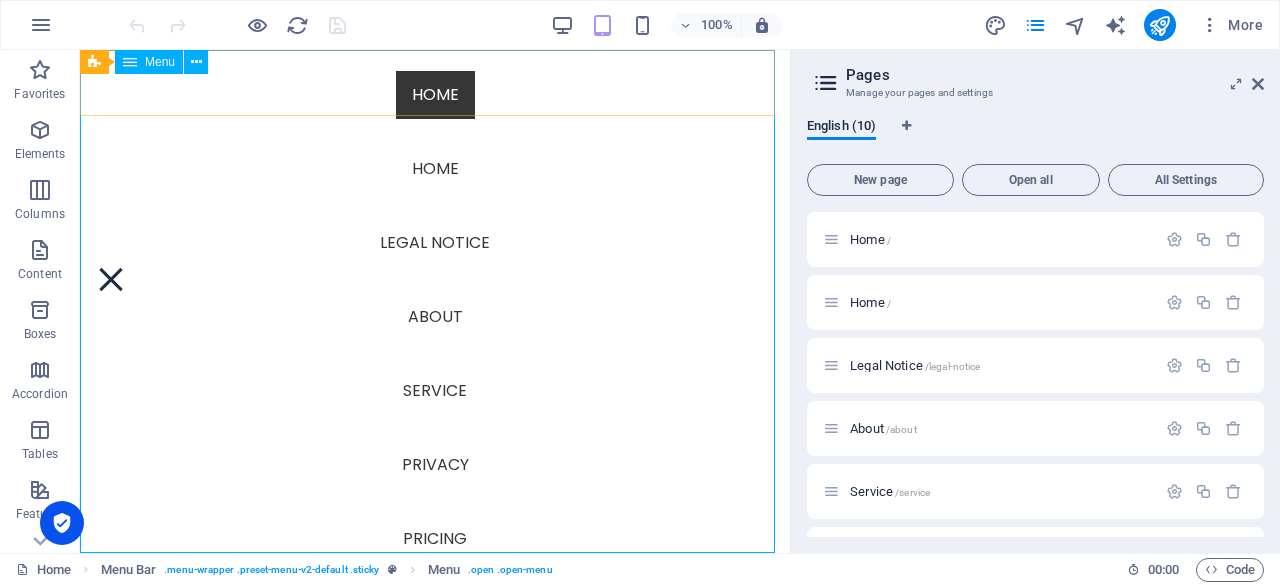 click on "Home Home Legal Notice About Service Privacy Pricing Contact" at bounding box center [435, 301] 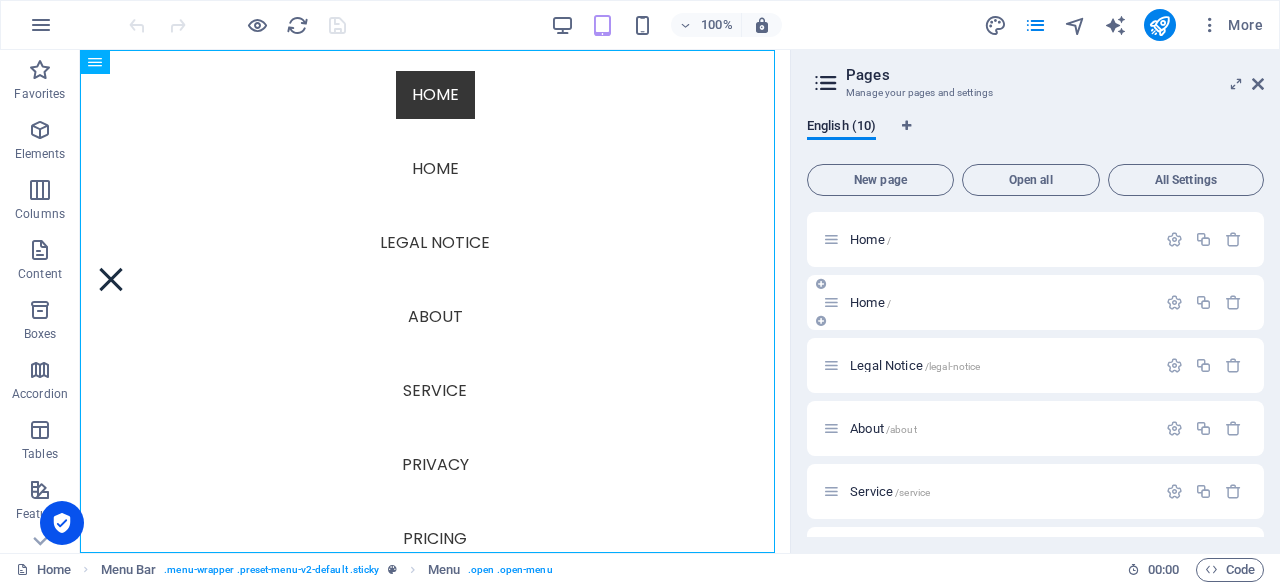 click on "Home /" at bounding box center (1000, 302) 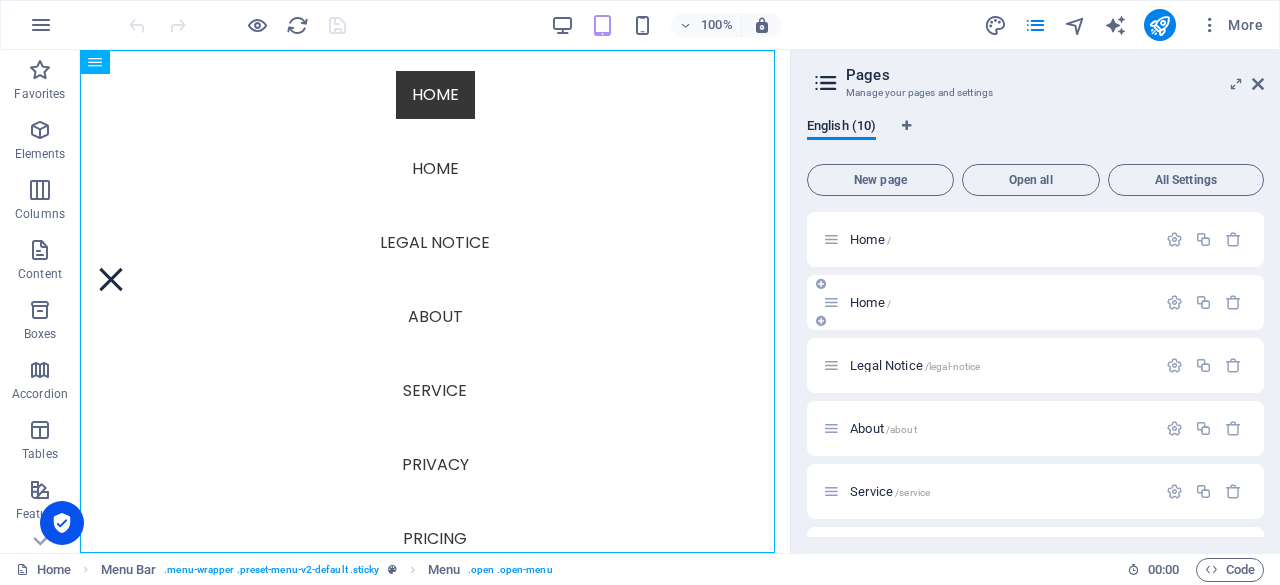 click at bounding box center (821, 284) 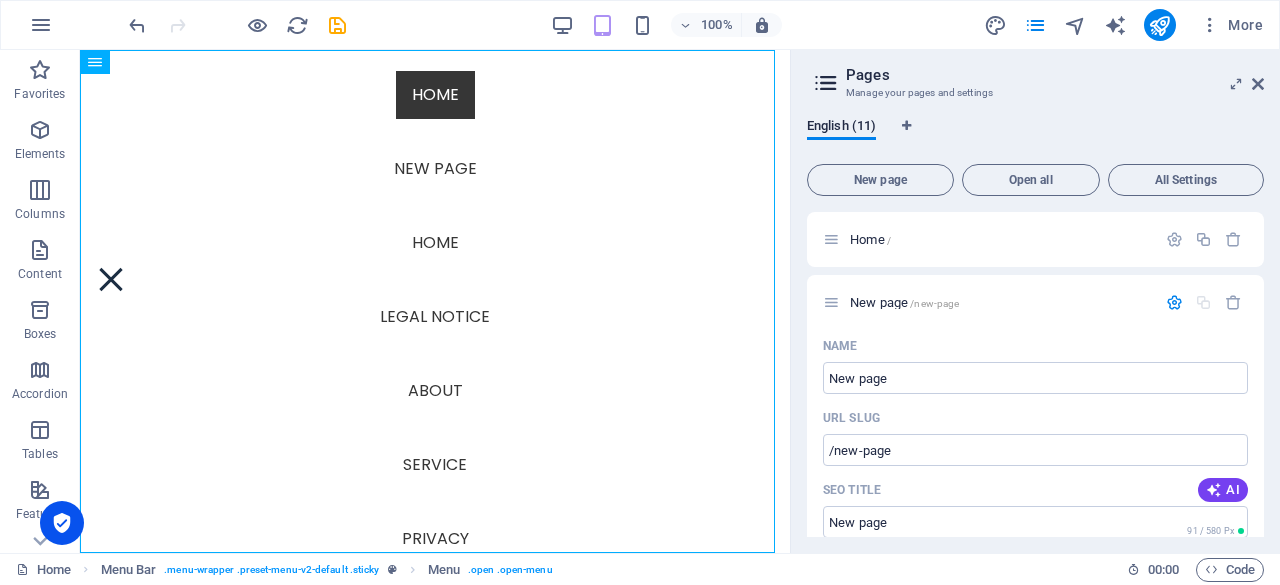 click on "Manage your pages and settings" at bounding box center (1035, 93) 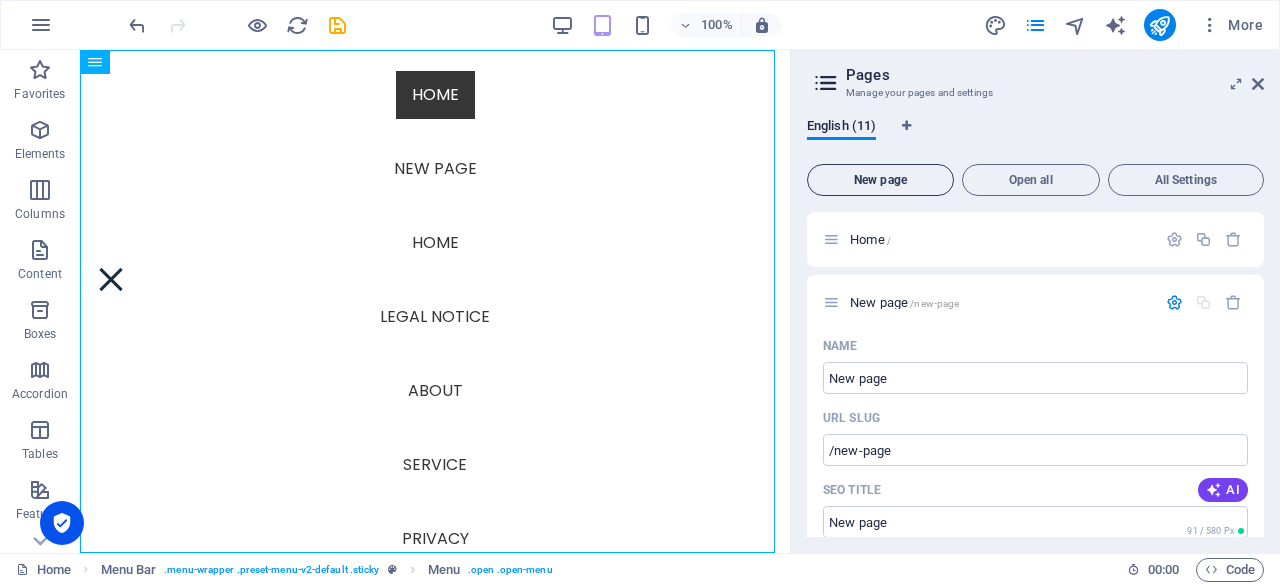 click on "New page" at bounding box center [880, 180] 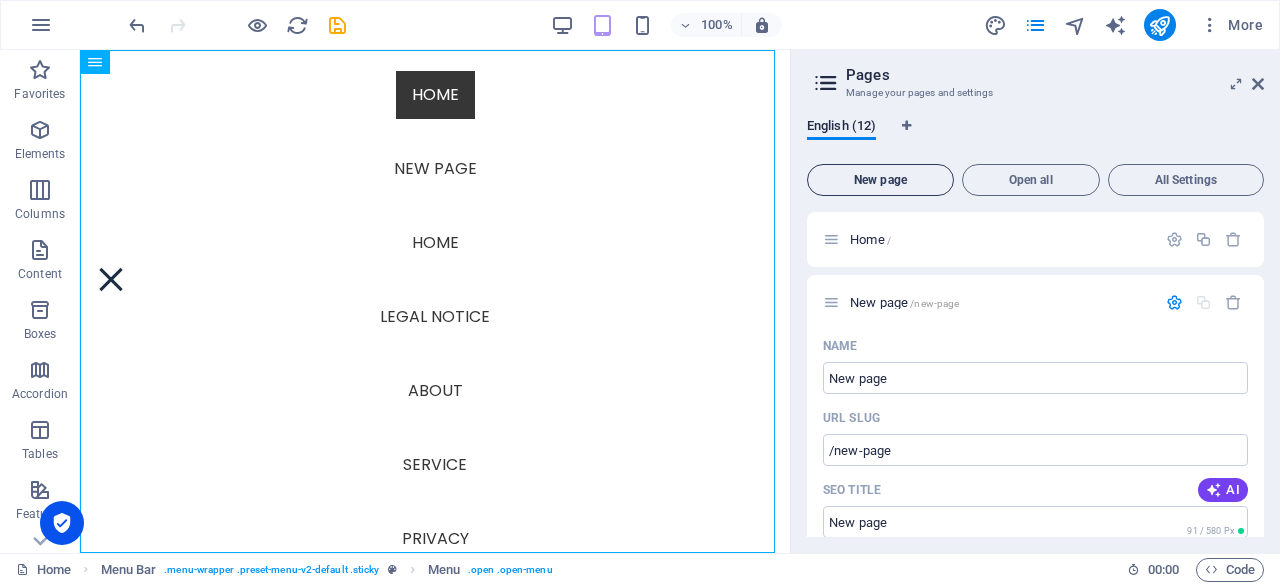 scroll, scrollTop: 1330, scrollLeft: 0, axis: vertical 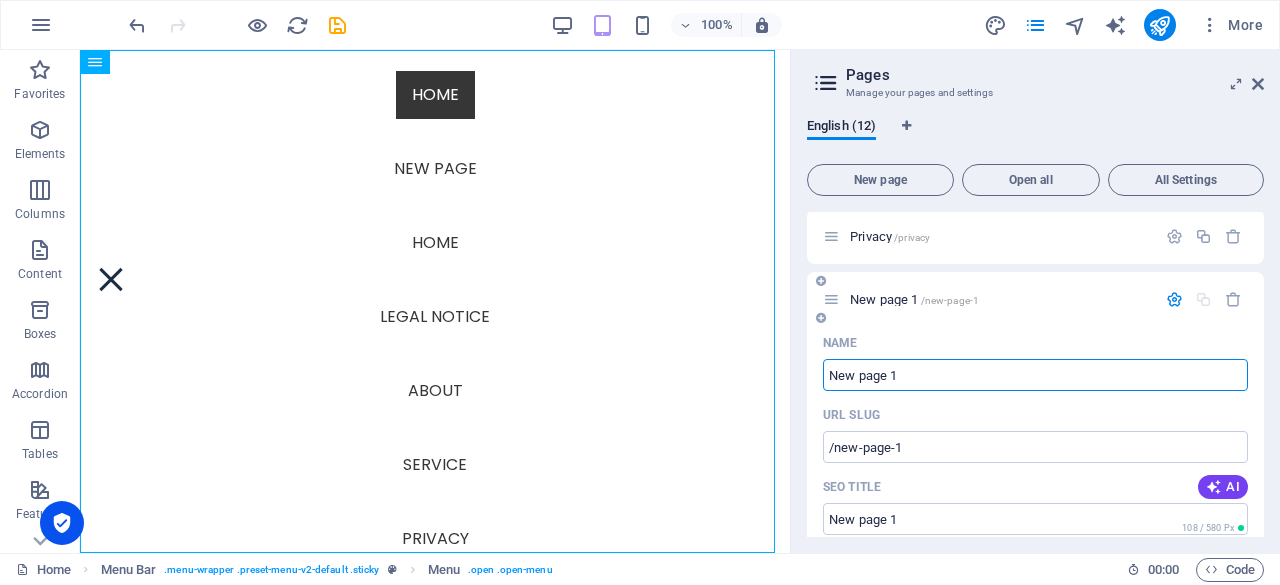 click on "Name" at bounding box center (1035, 343) 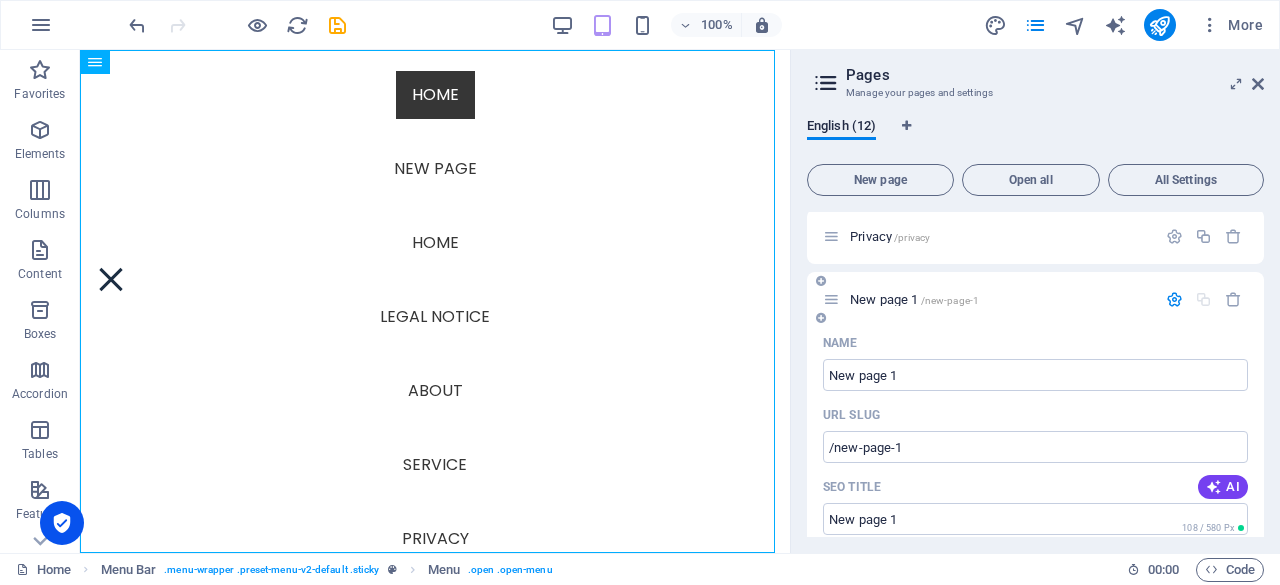 click on "Name" at bounding box center (1035, 343) 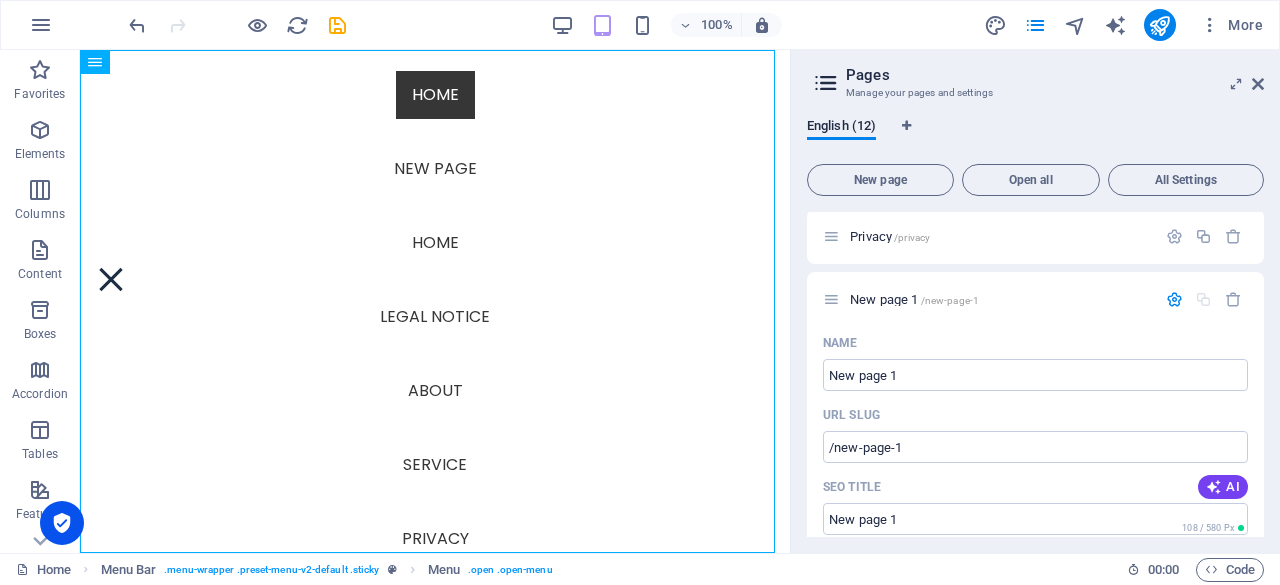 drag, startPoint x: 1264, startPoint y: 461, endPoint x: 1267, endPoint y: 485, distance: 24.186773 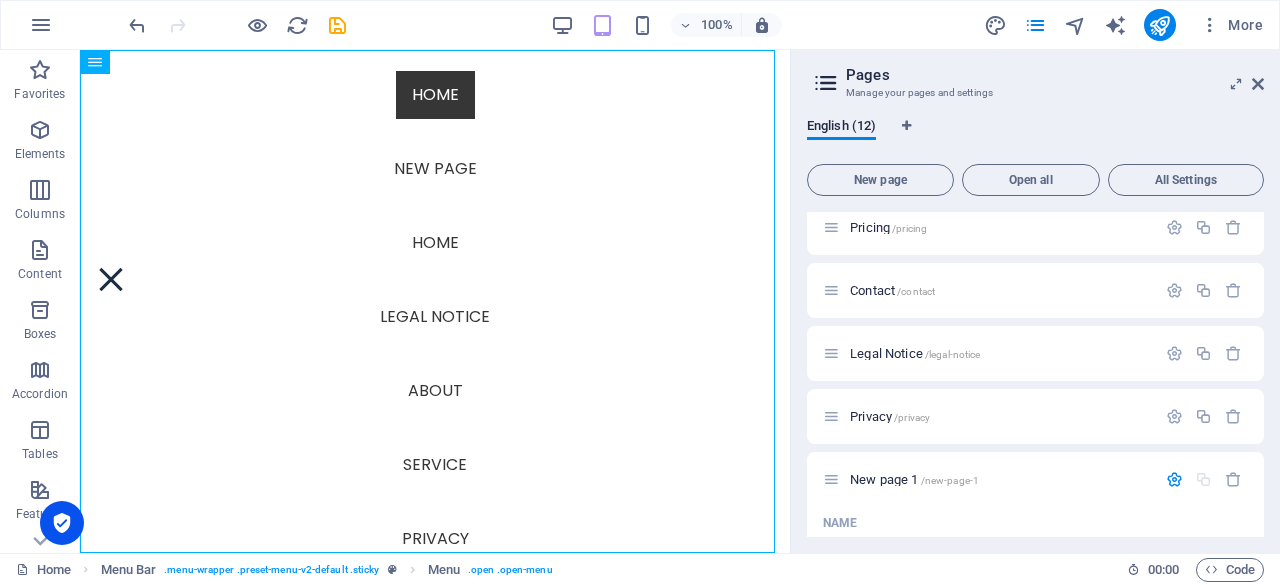scroll, scrollTop: 1190, scrollLeft: 0, axis: vertical 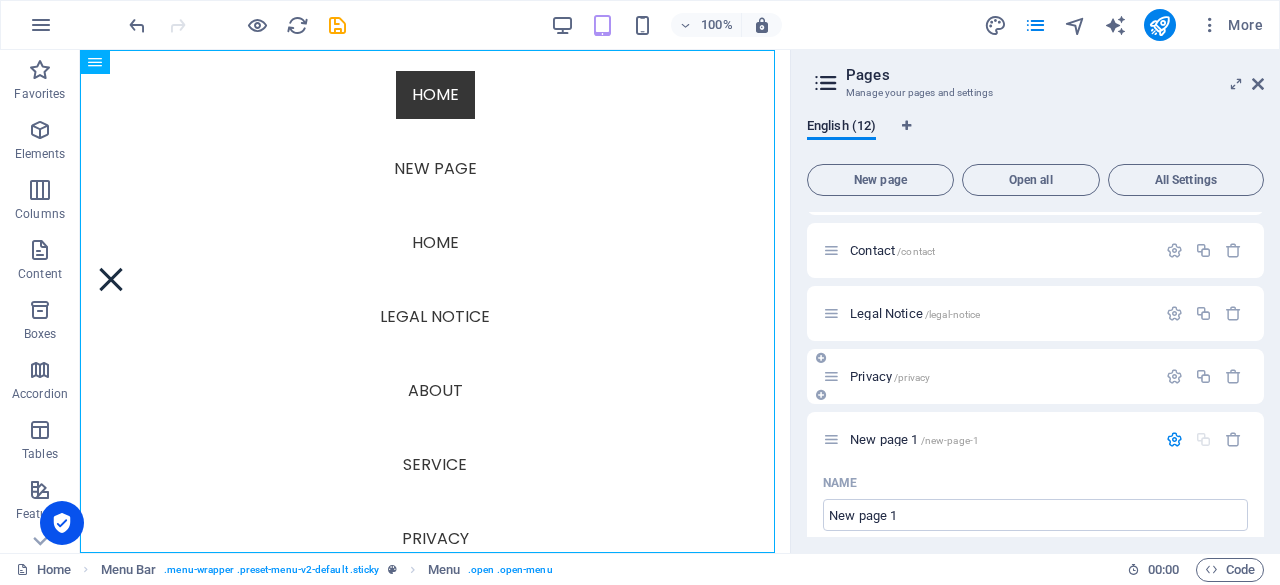click on "Privacy /privacy" at bounding box center [1000, 376] 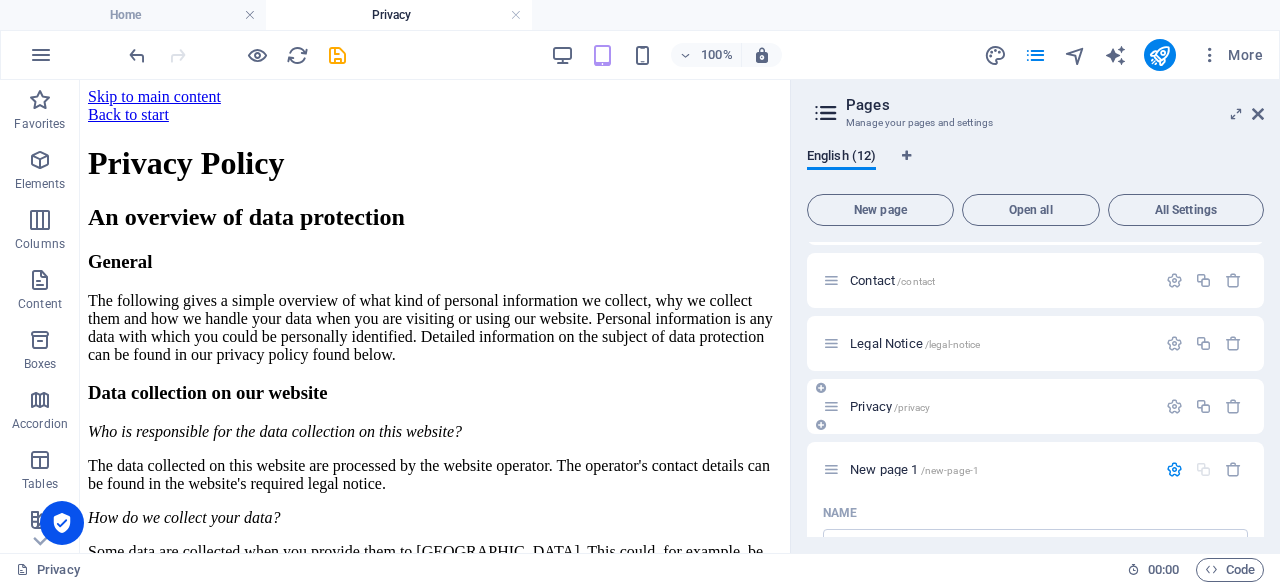 scroll, scrollTop: 0, scrollLeft: 0, axis: both 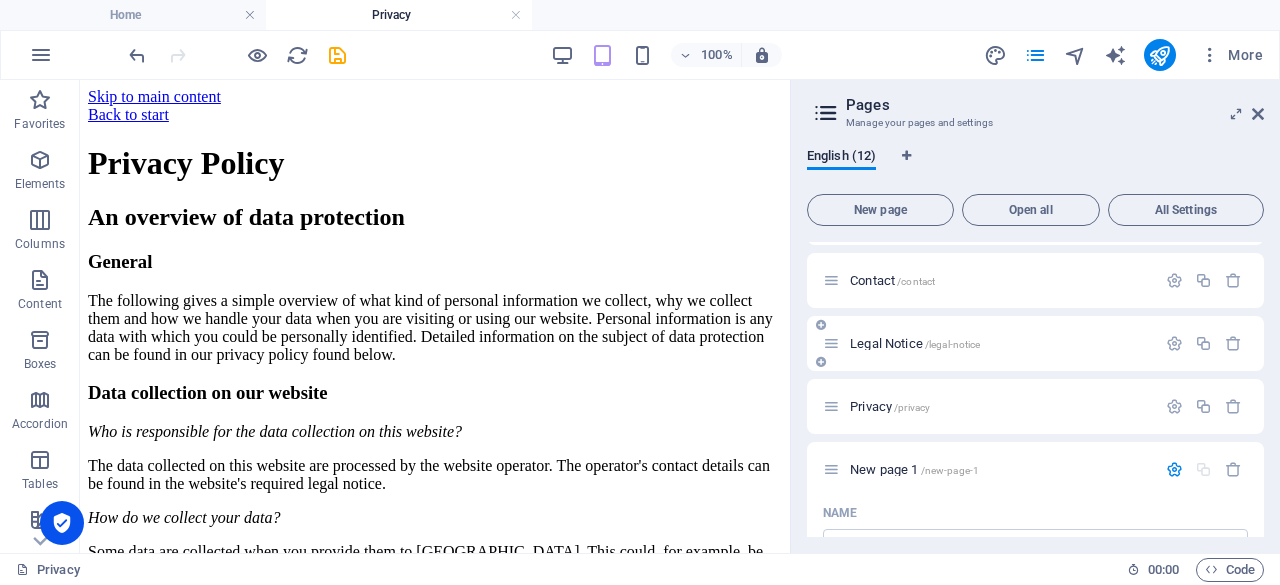 click on "Legal Notice /legal-notice" at bounding box center (1000, 343) 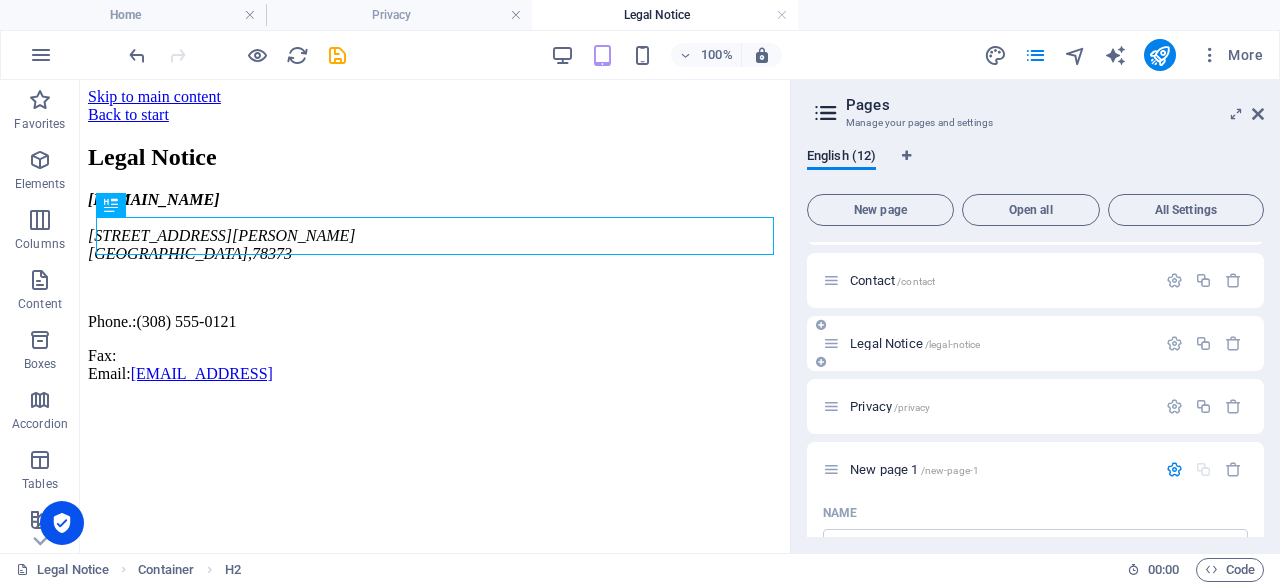 scroll, scrollTop: 0, scrollLeft: 0, axis: both 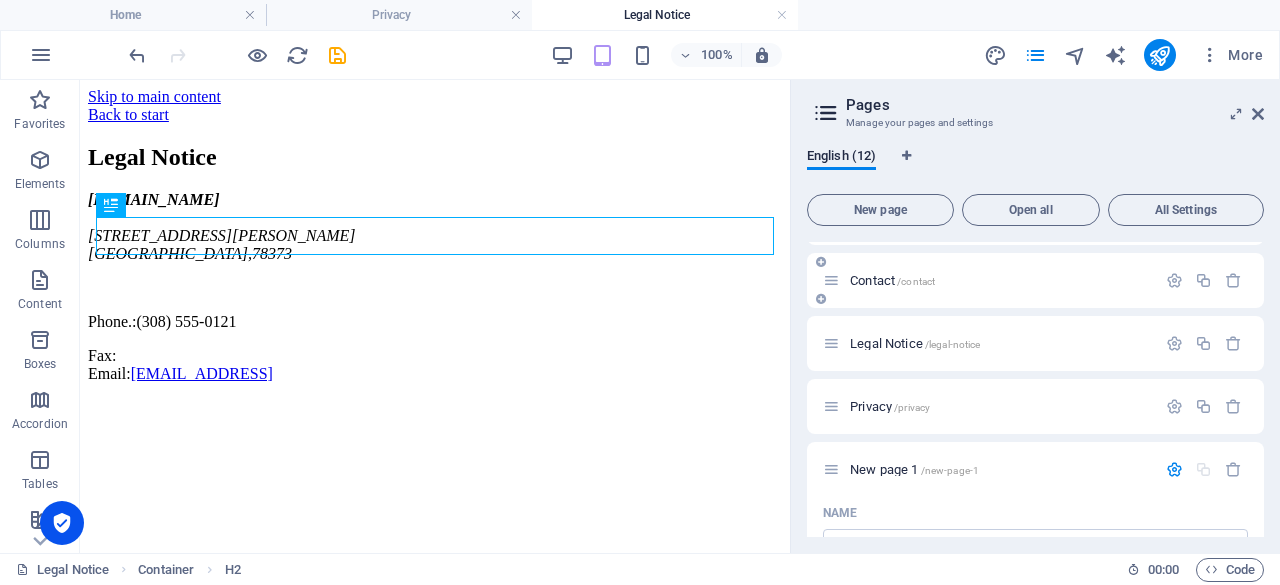 click on "Contact /contact" at bounding box center [1035, 280] 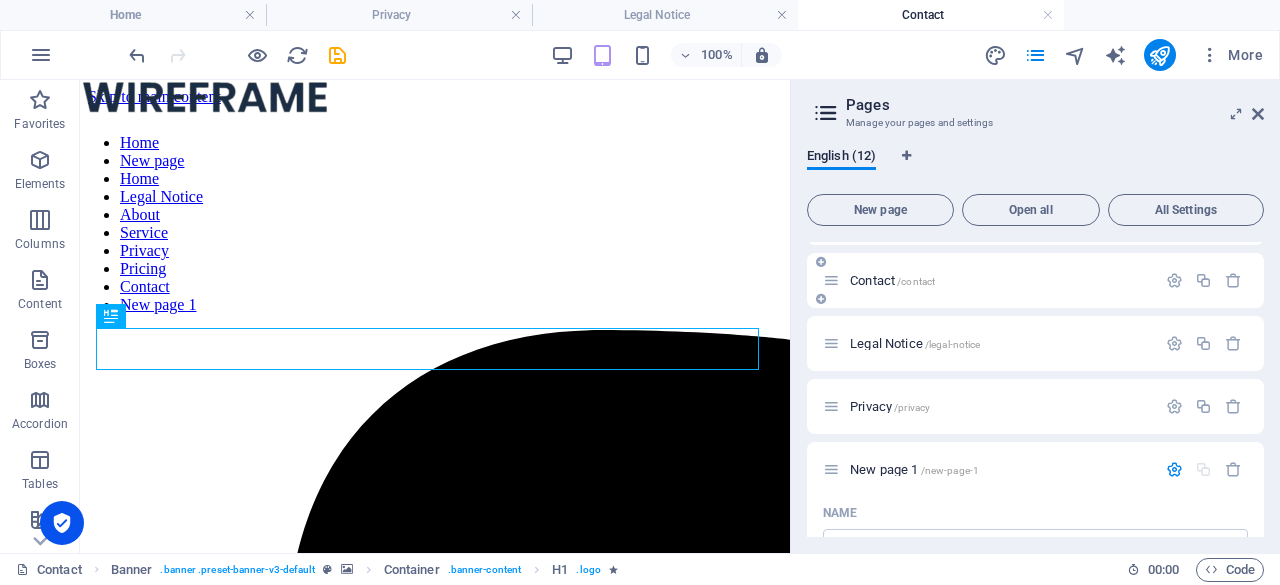 scroll, scrollTop: 0, scrollLeft: 0, axis: both 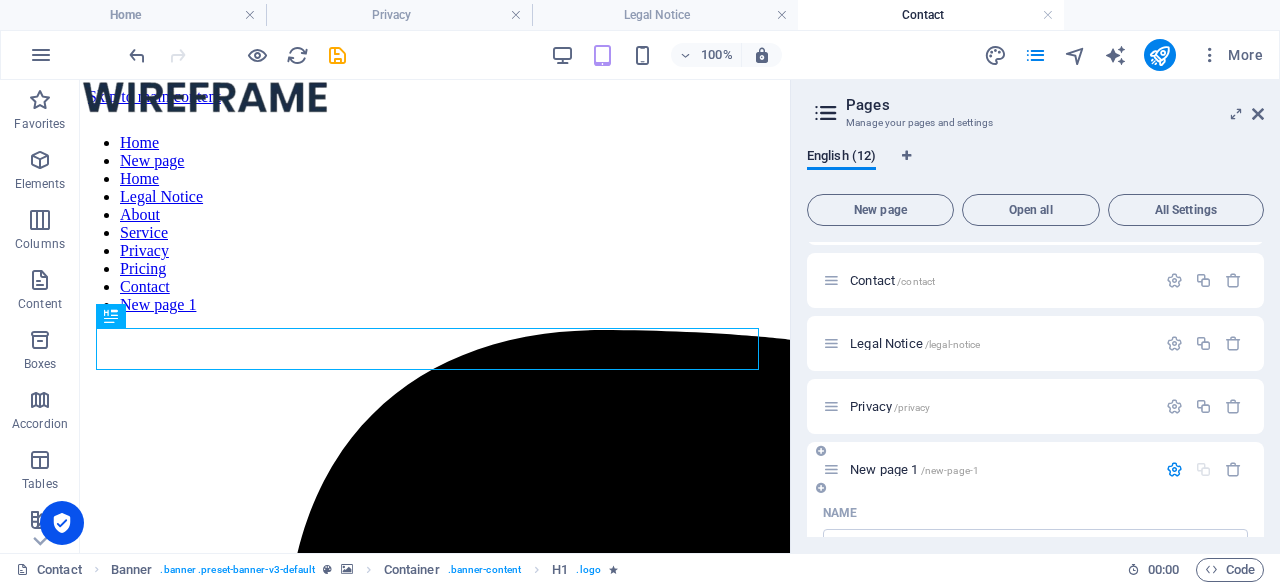 click on "New page 1 /new-page-1" at bounding box center (1000, 469) 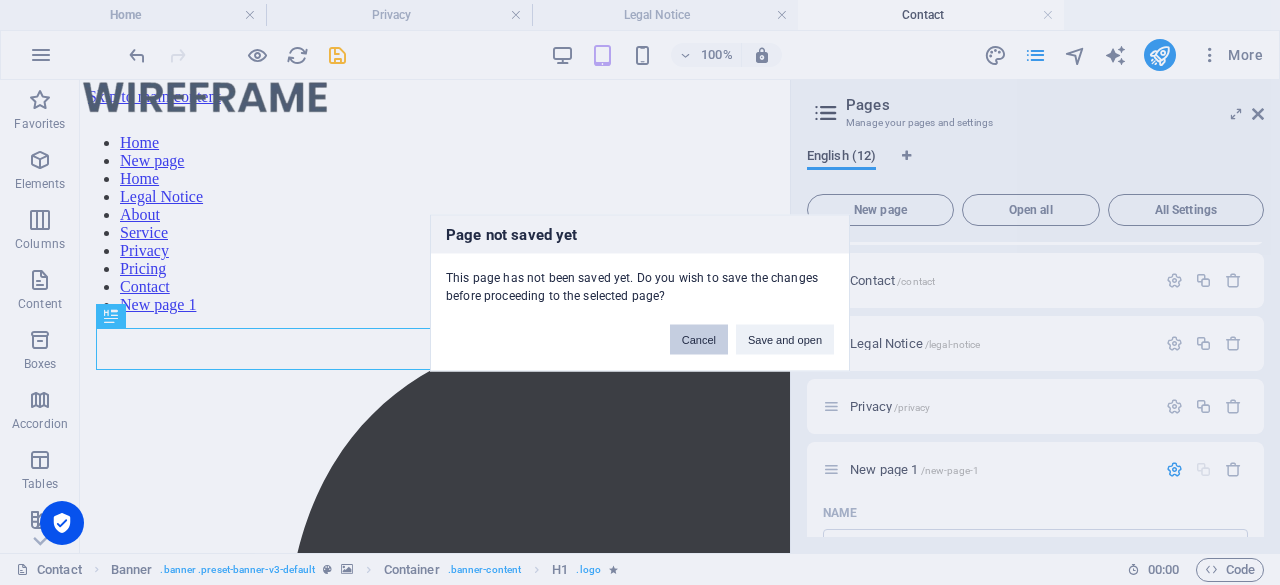 click on "Cancel" at bounding box center [699, 339] 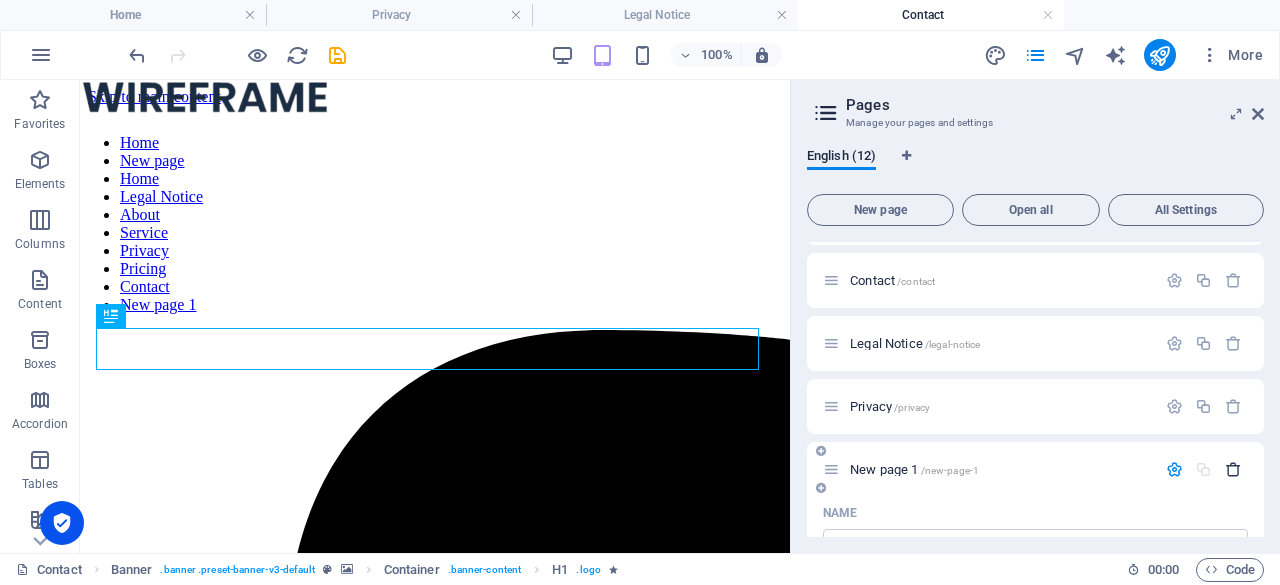 click at bounding box center [1233, 469] 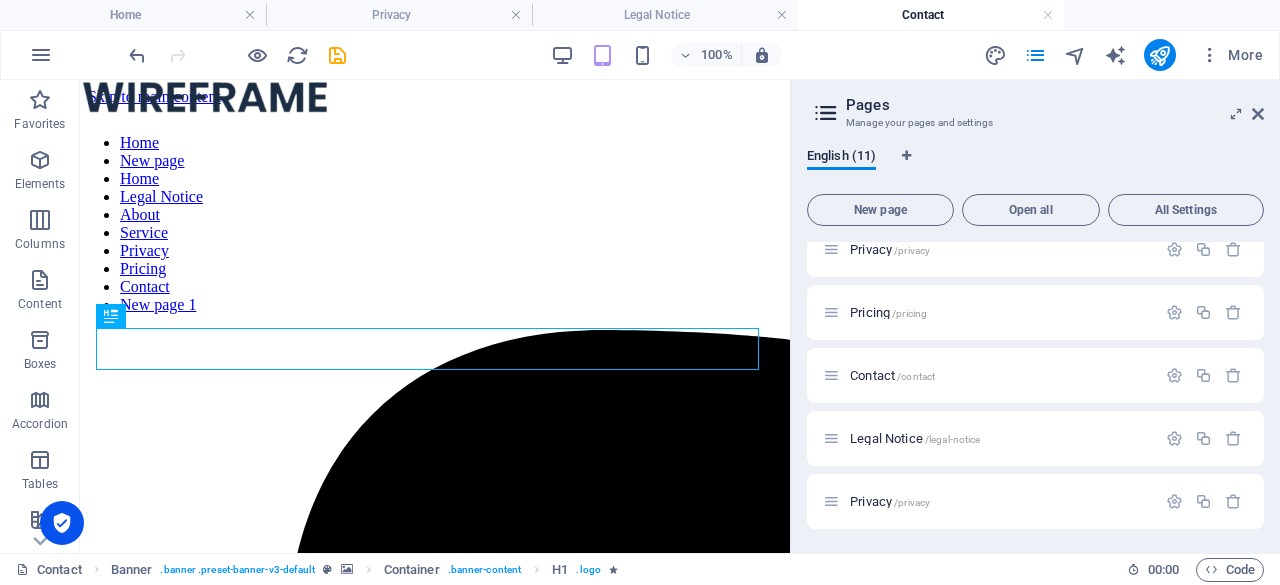 scroll, scrollTop: 1094, scrollLeft: 0, axis: vertical 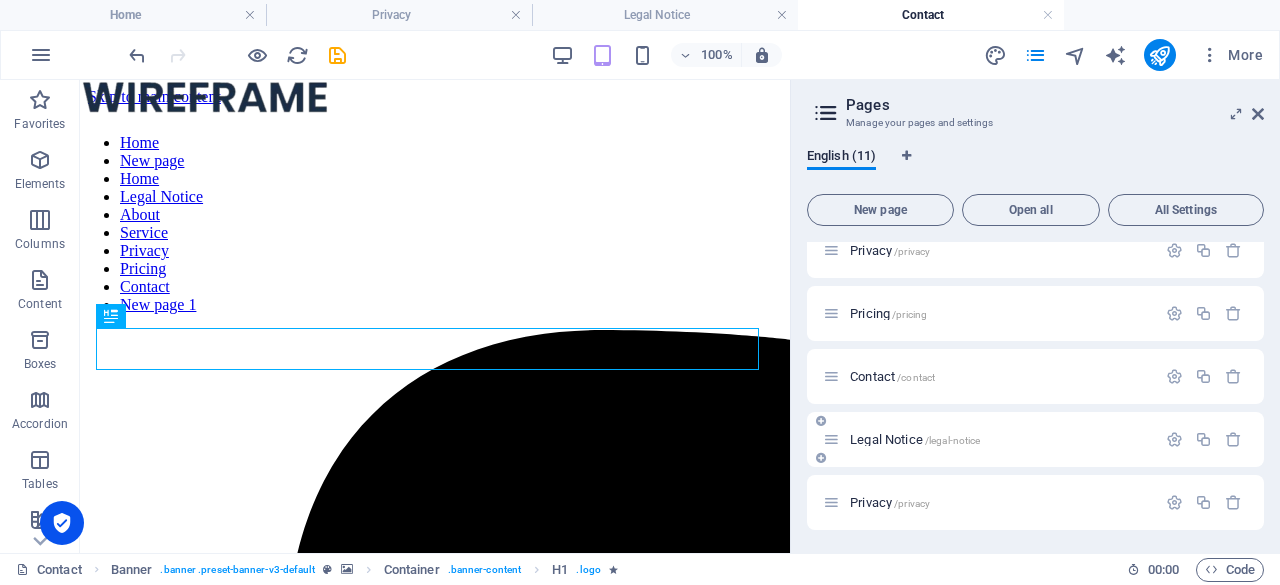 drag, startPoint x: 1264, startPoint y: 509, endPoint x: 1252, endPoint y: 458, distance: 52.392746 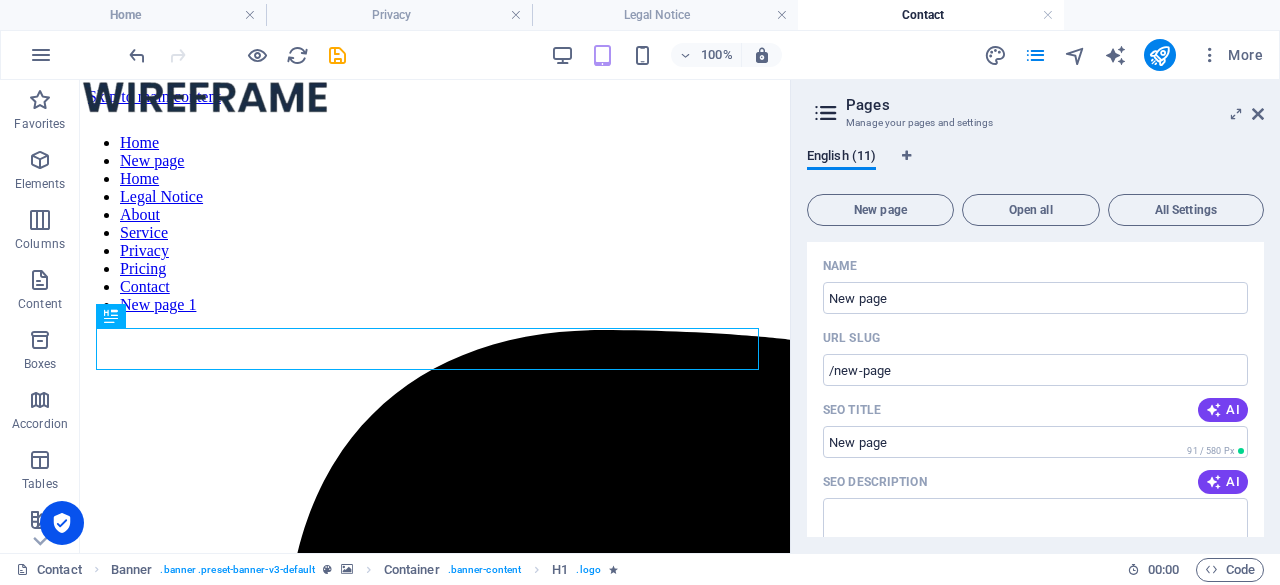 scroll, scrollTop: 0, scrollLeft: 0, axis: both 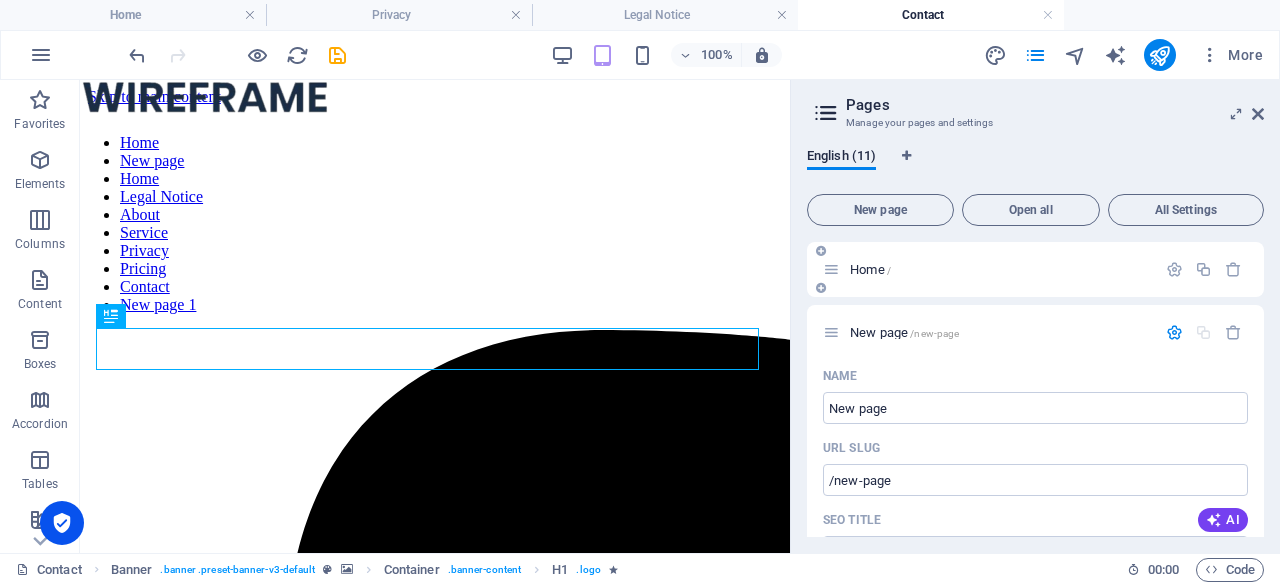 click on "Home /" at bounding box center [1000, 269] 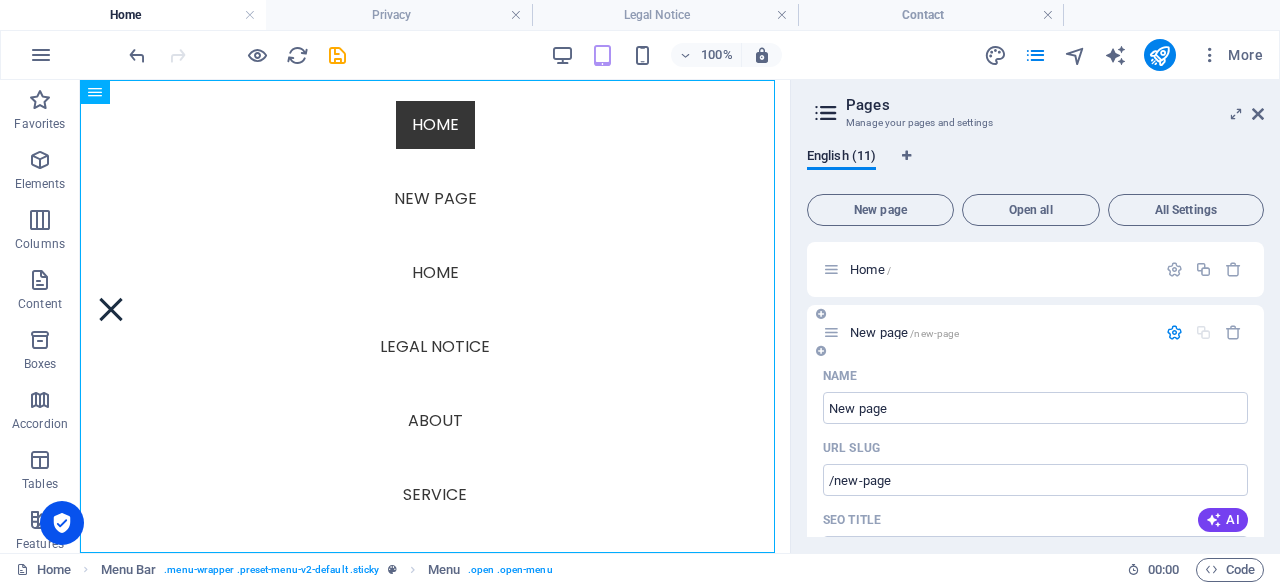 click on "New page /new-page" at bounding box center (1000, 332) 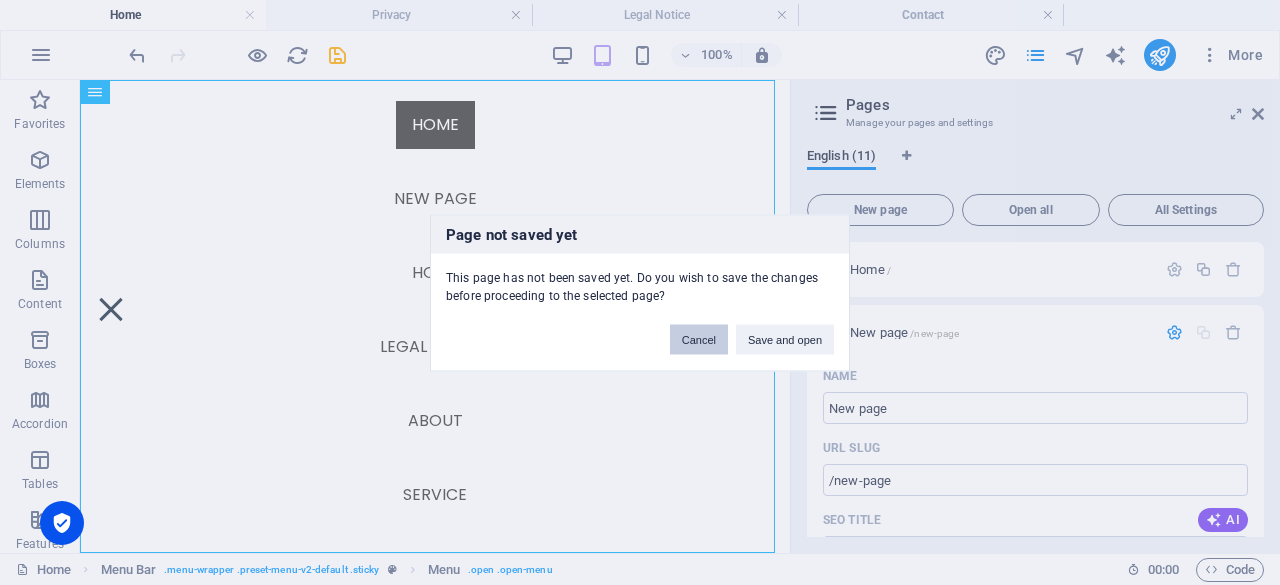 click on "Cancel" at bounding box center (699, 339) 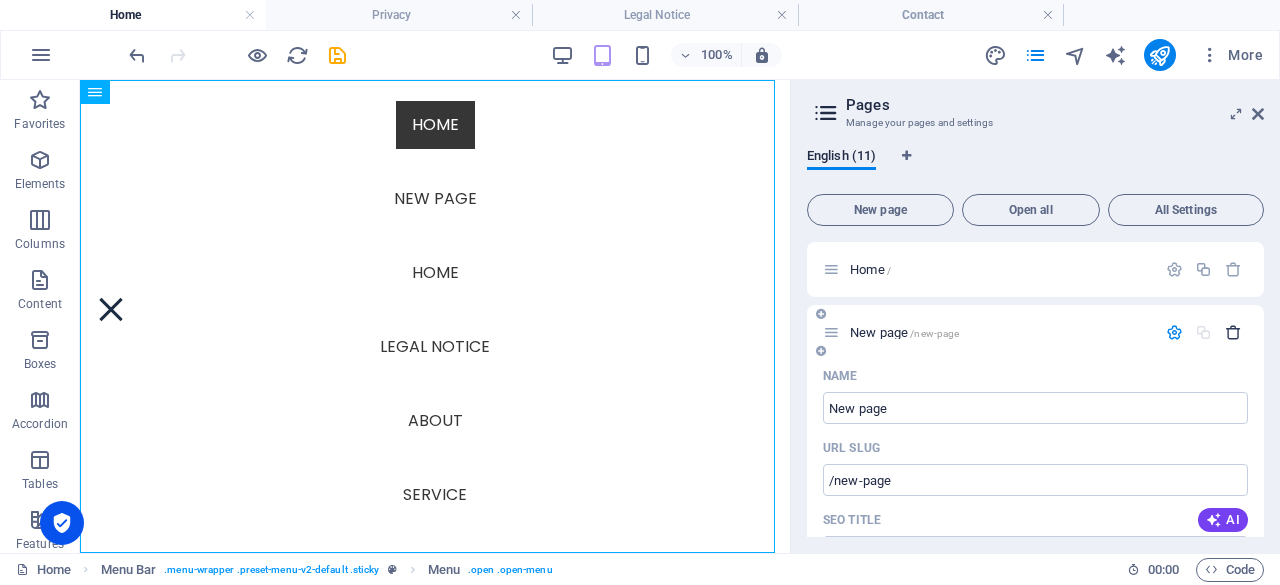 click at bounding box center [1233, 332] 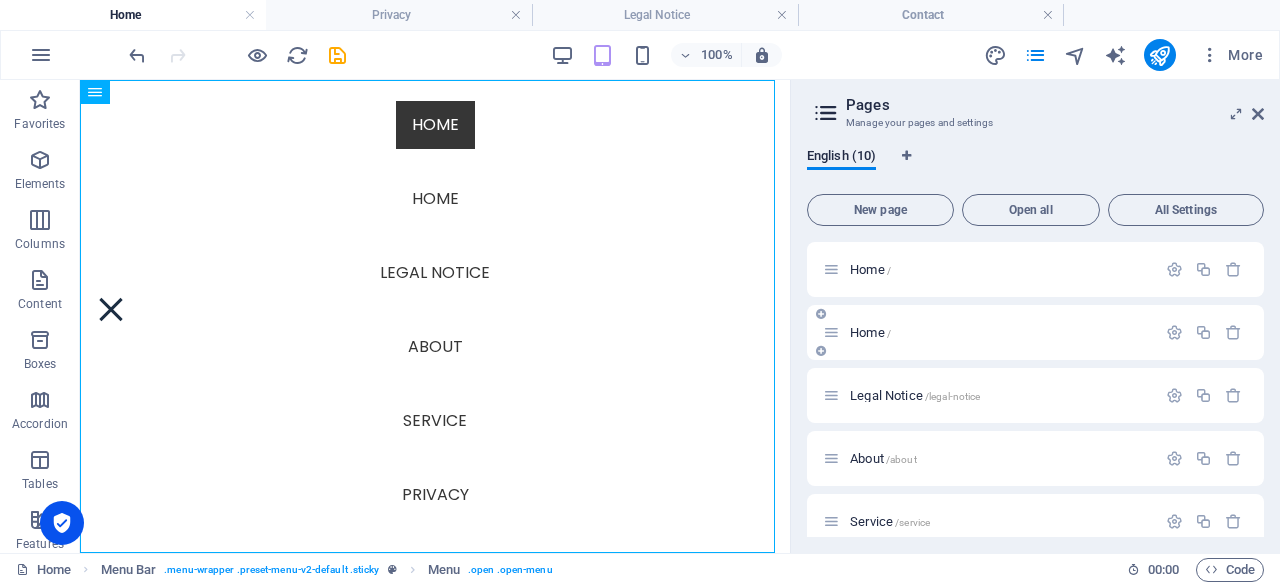 click on "Home /" at bounding box center [989, 332] 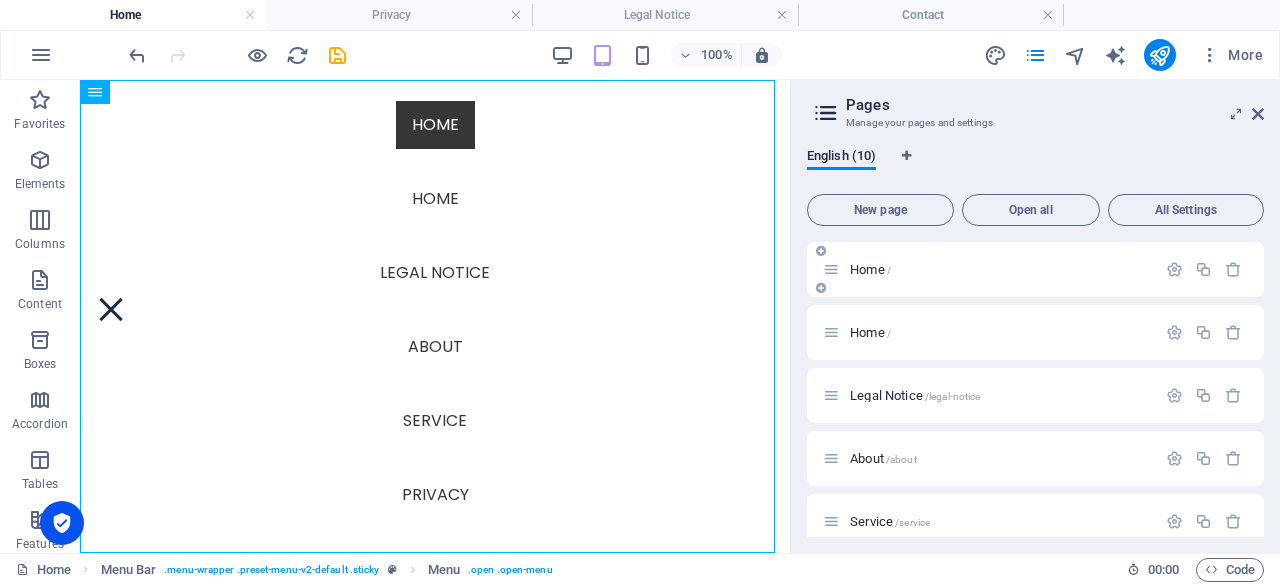 click on "Home /" at bounding box center (1000, 269) 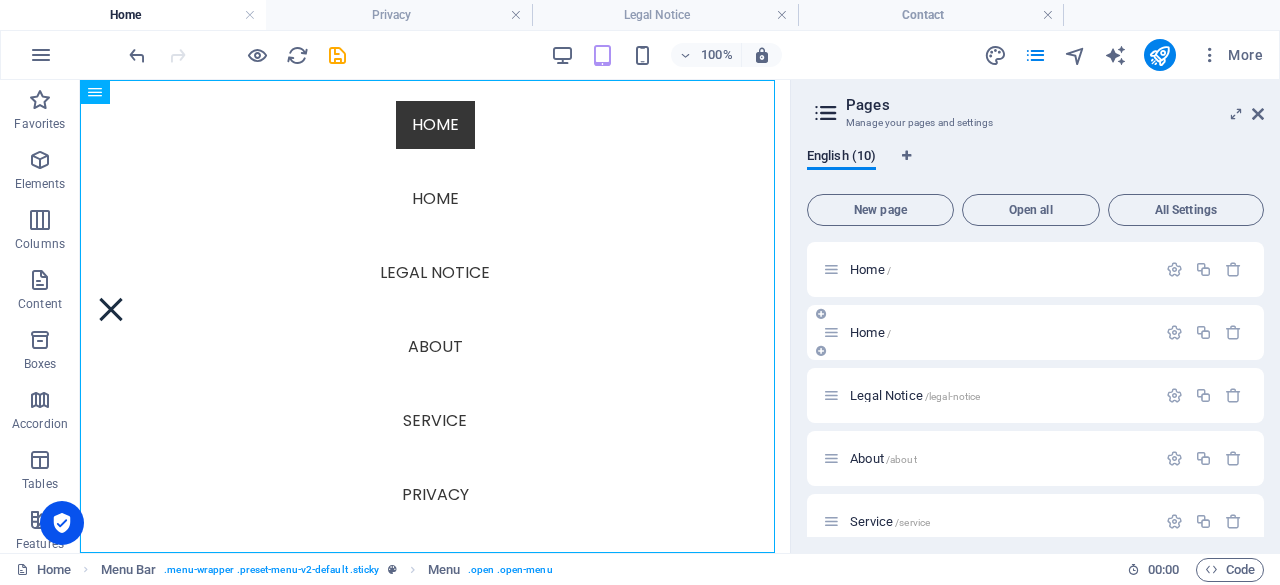 click on "Home /" at bounding box center [1000, 332] 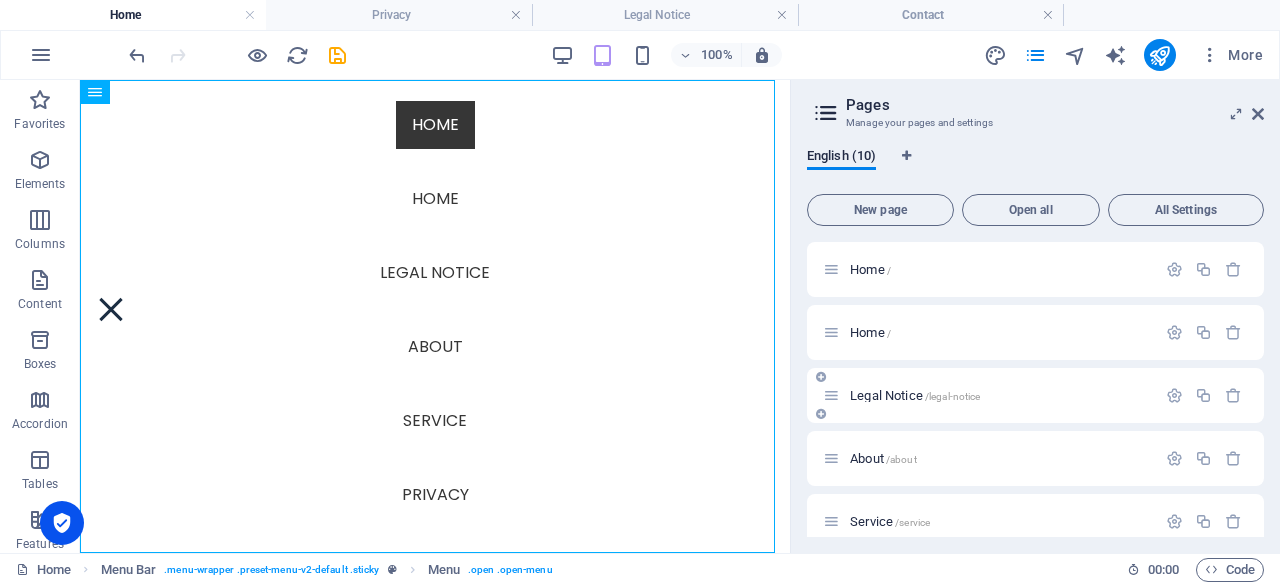 click on "Legal Notice /legal-notice" at bounding box center [1000, 395] 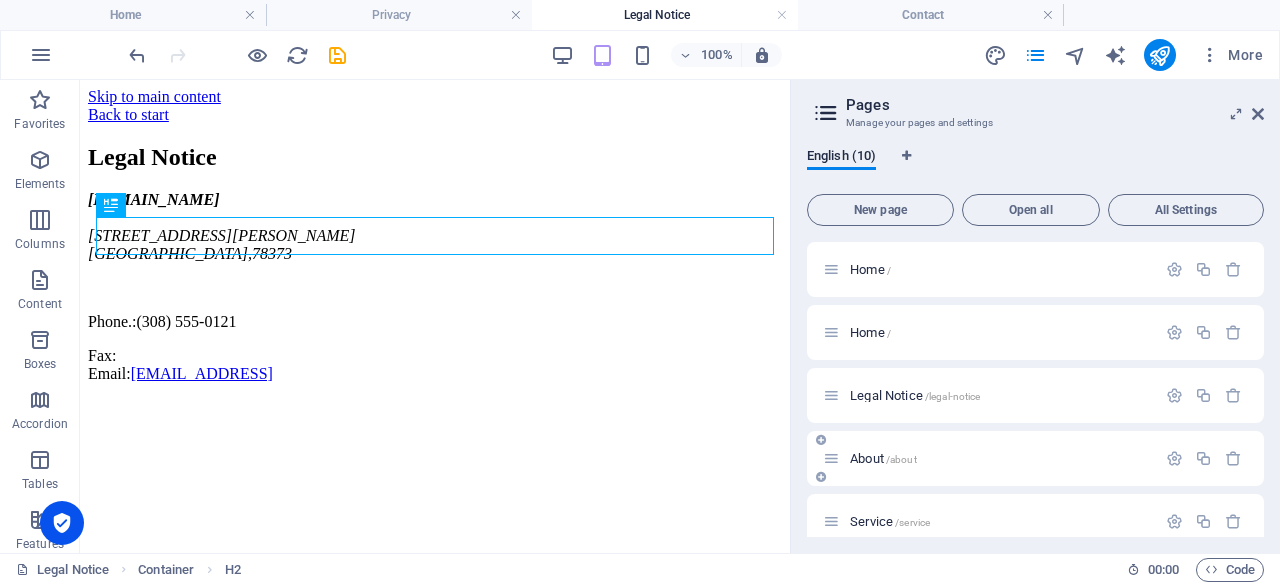 click on "About /about" at bounding box center (989, 458) 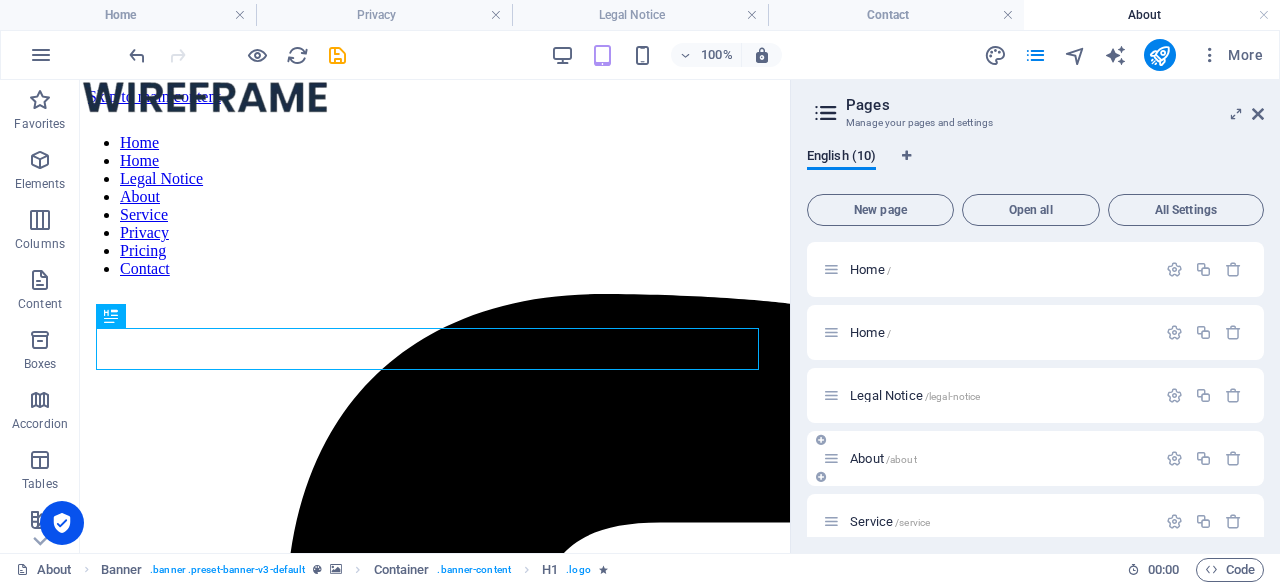 scroll, scrollTop: 0, scrollLeft: 0, axis: both 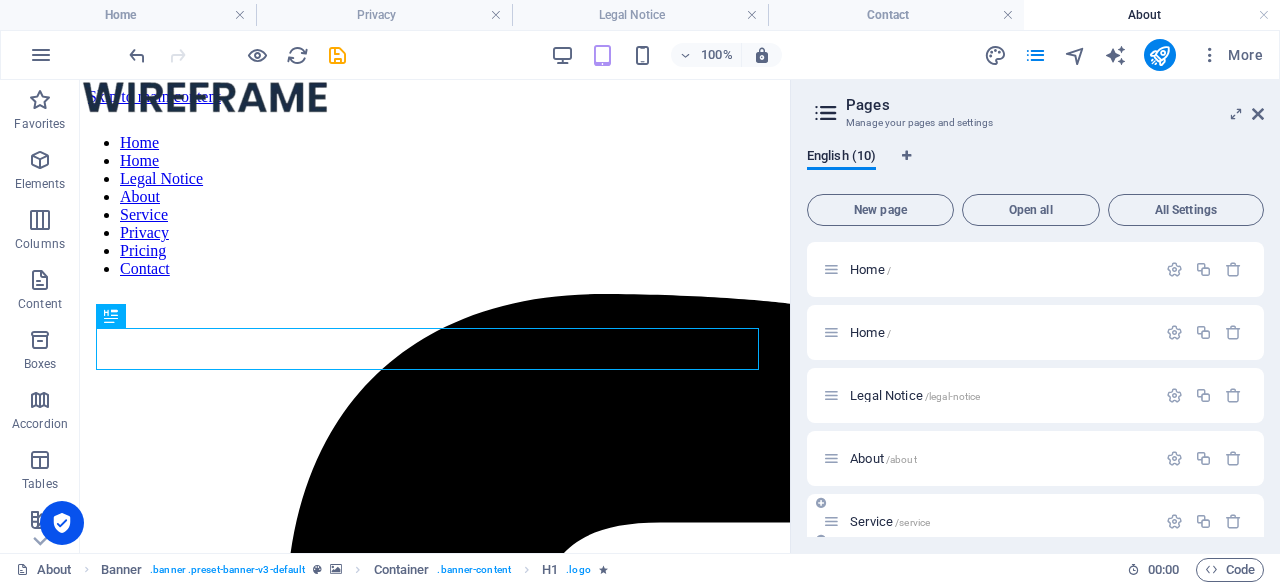 click on "Service /service" at bounding box center [1000, 521] 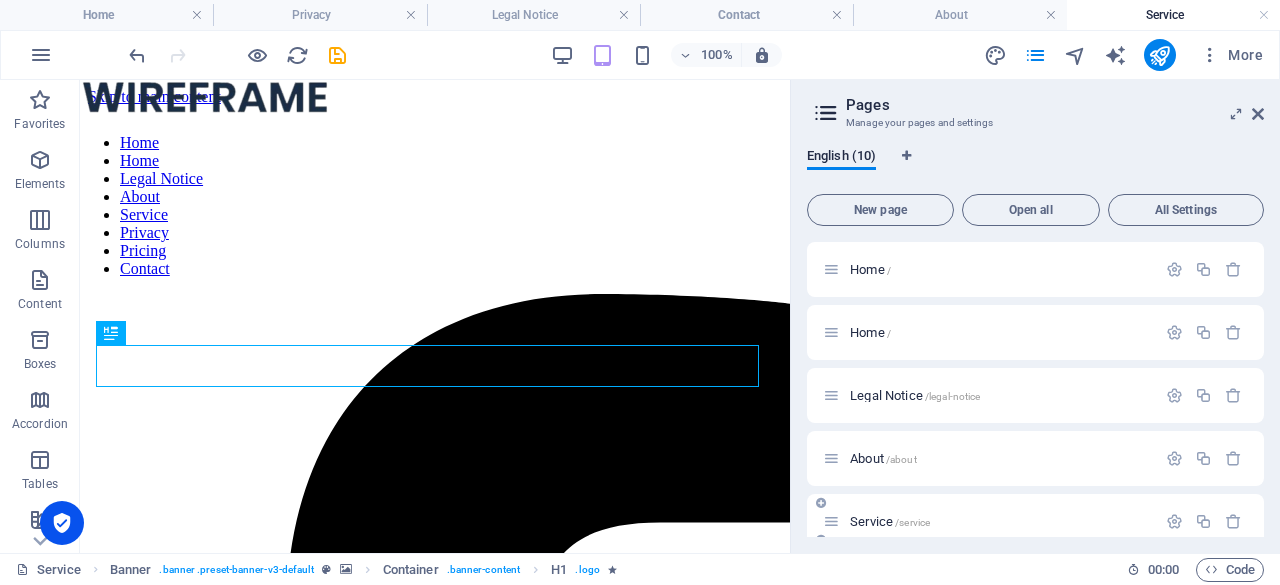 scroll, scrollTop: 0, scrollLeft: 0, axis: both 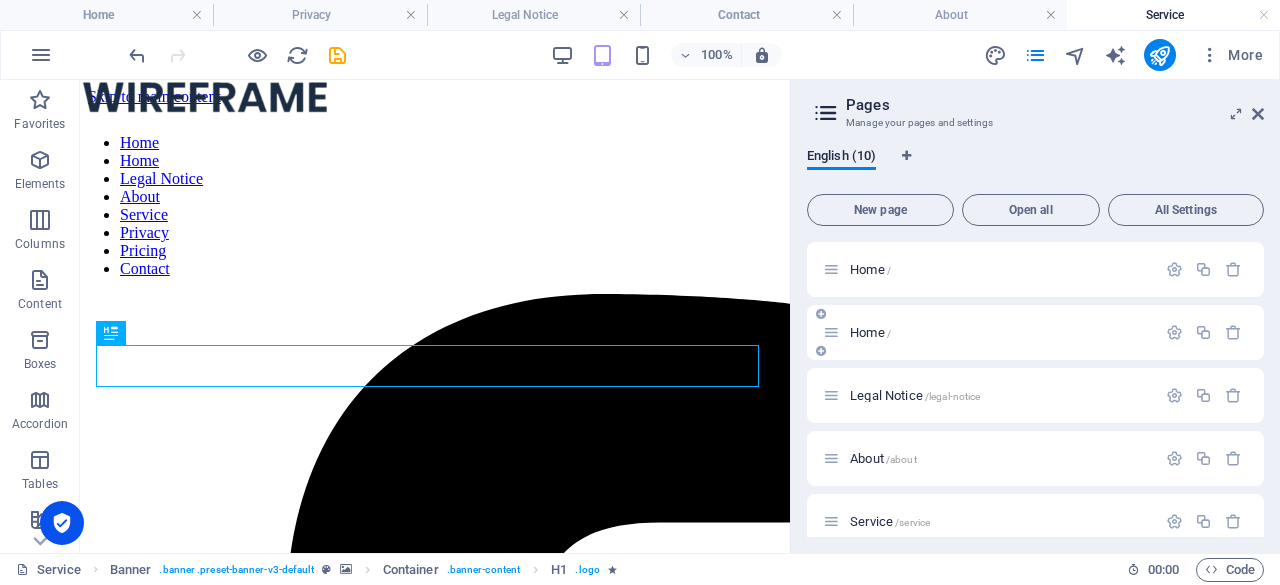 click on "Home /" at bounding box center (1000, 332) 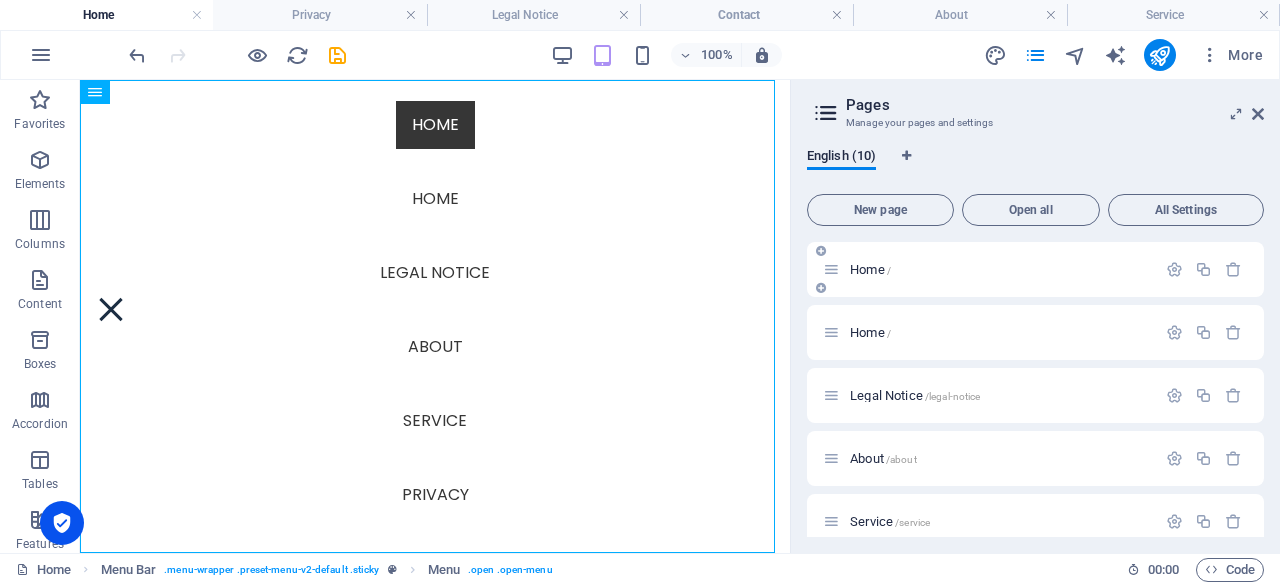 click on "Home /" at bounding box center (1035, 269) 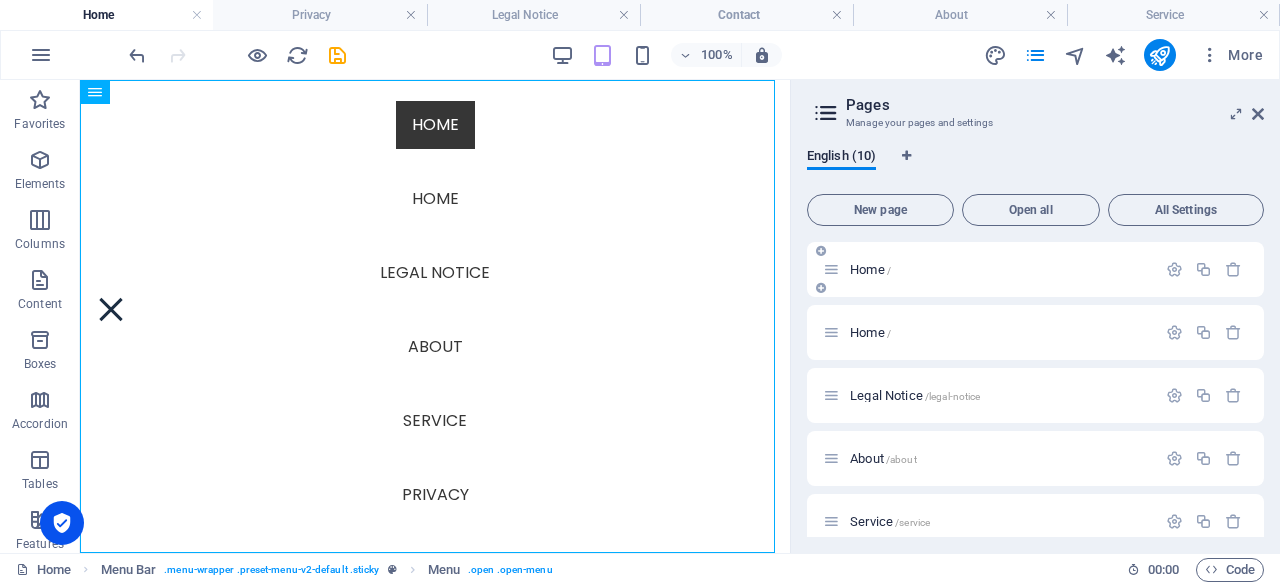 click on "Home /" at bounding box center (1035, 269) 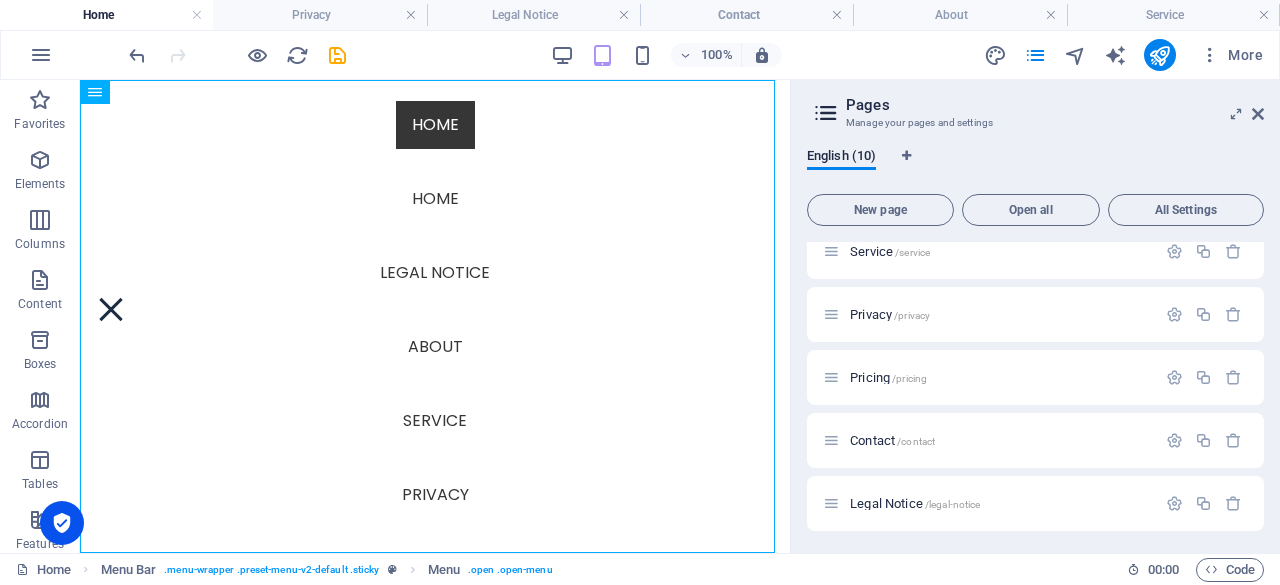 scroll, scrollTop: 286, scrollLeft: 0, axis: vertical 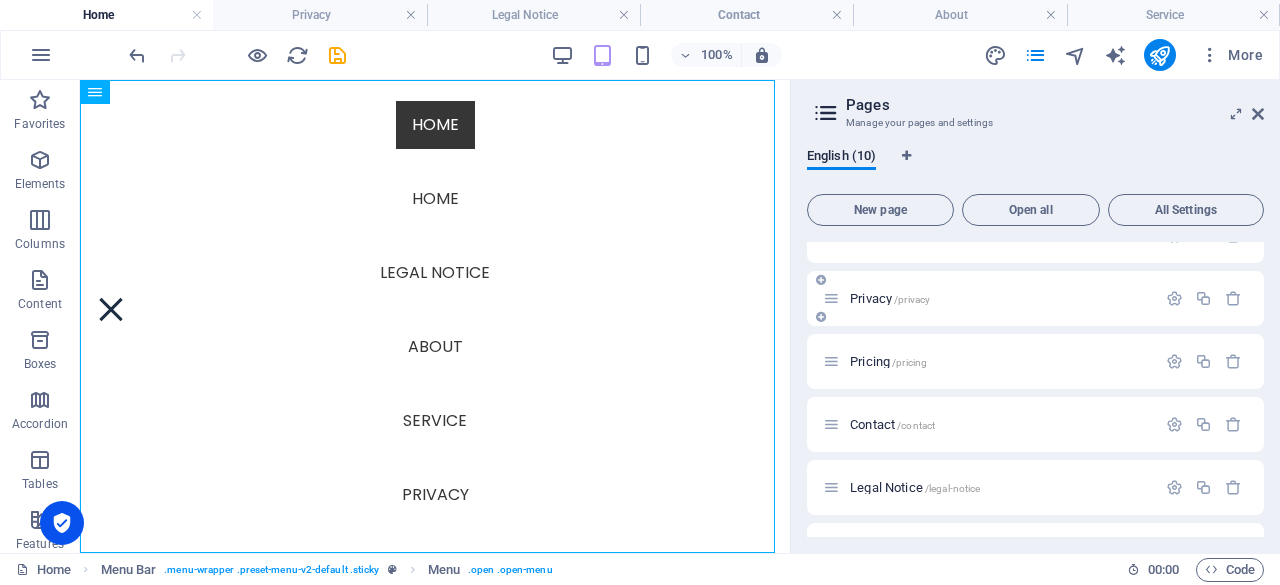 click on "/privacy" at bounding box center (912, 299) 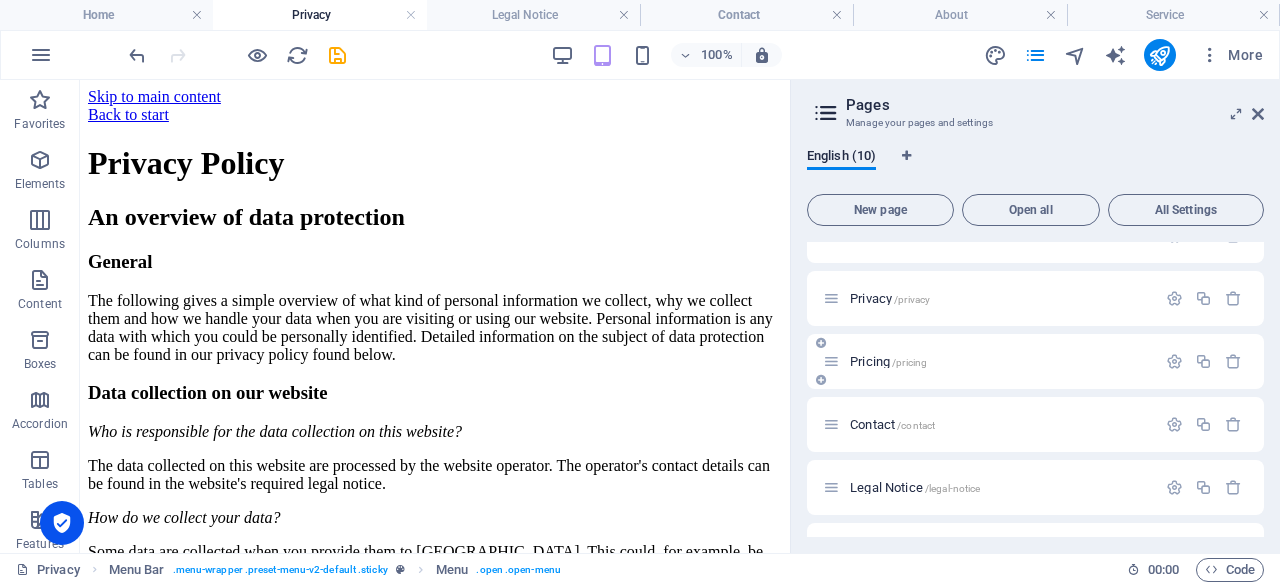 click on "Pricing /pricing" at bounding box center (989, 361) 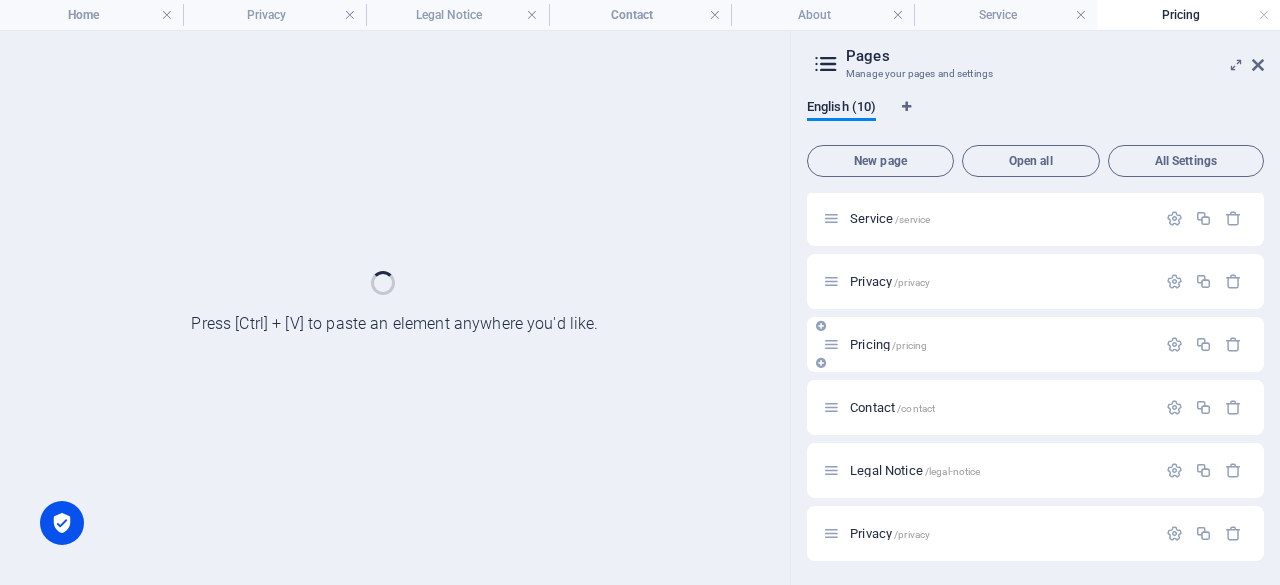 scroll, scrollTop: 253, scrollLeft: 0, axis: vertical 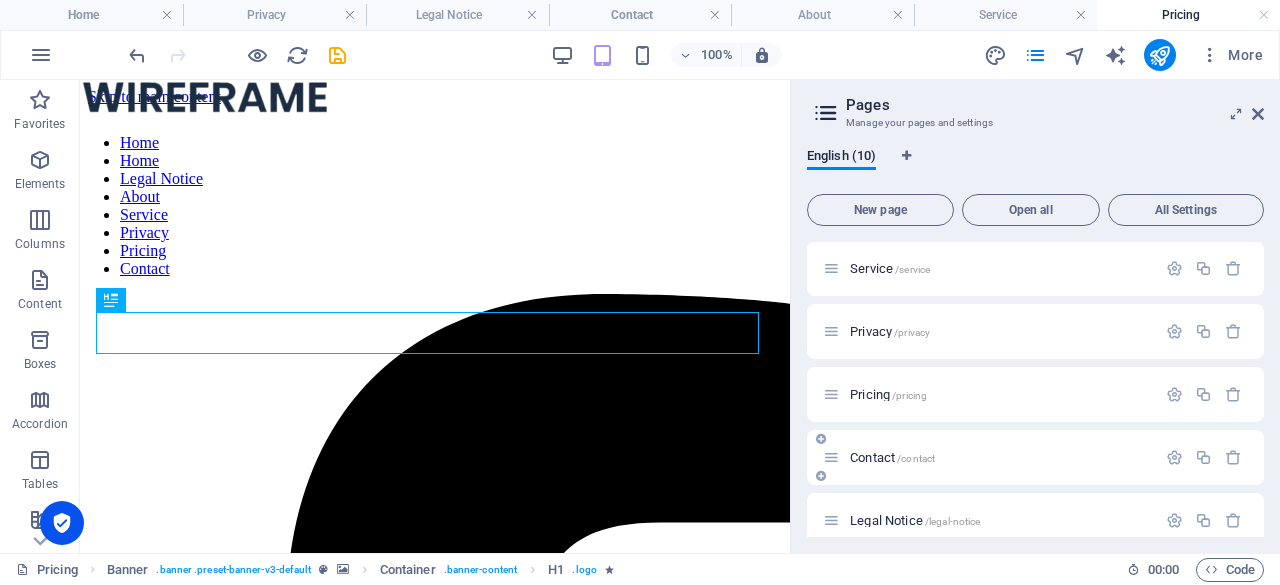 click on "Contact /contact" at bounding box center (1000, 457) 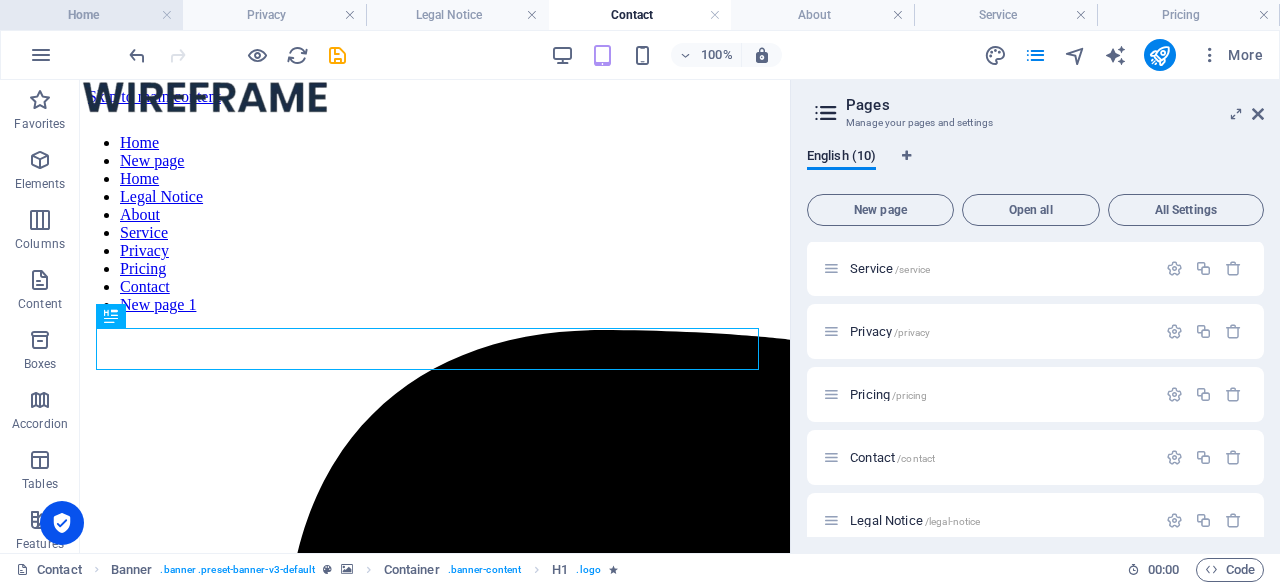 click on "Home" at bounding box center (91, 15) 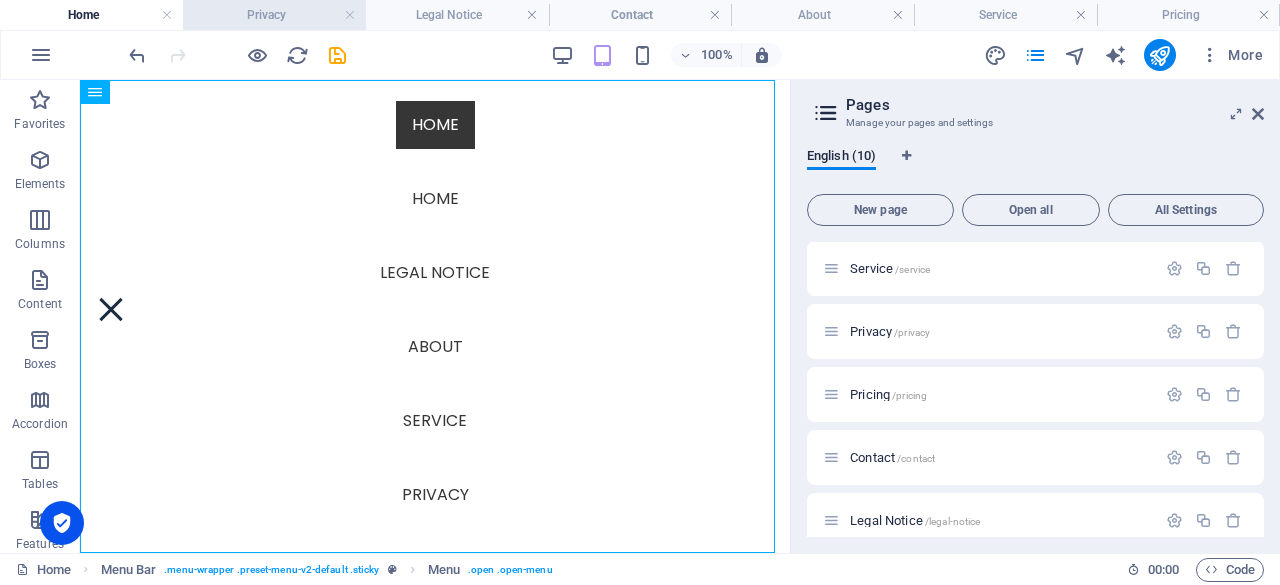click on "Privacy" at bounding box center [274, 15] 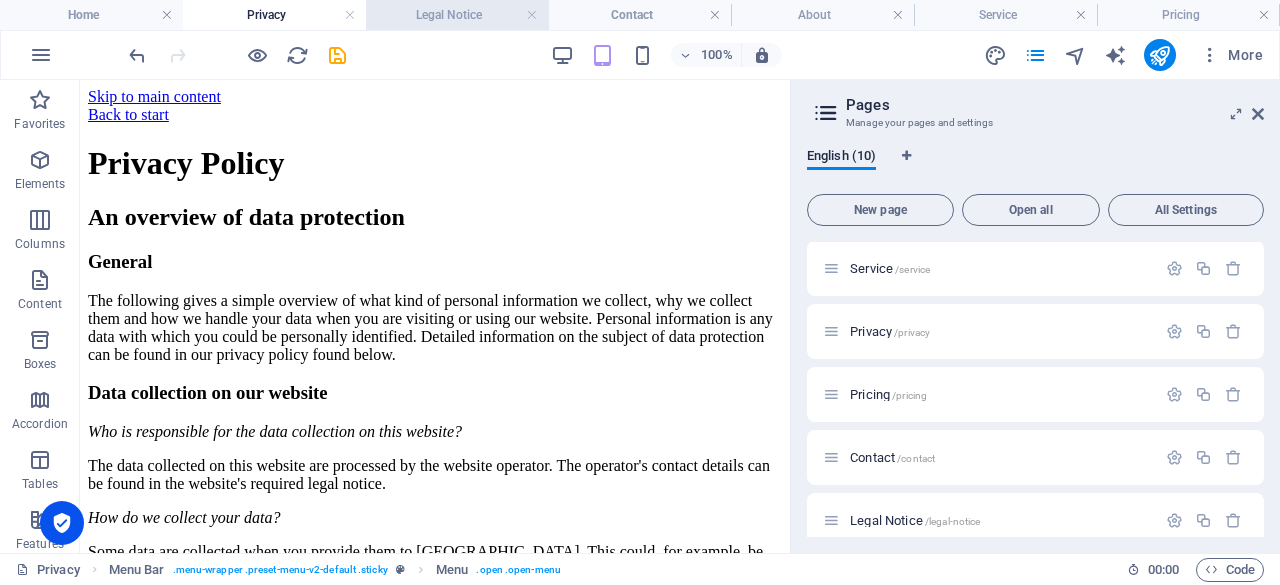 click on "Legal Notice" at bounding box center [457, 15] 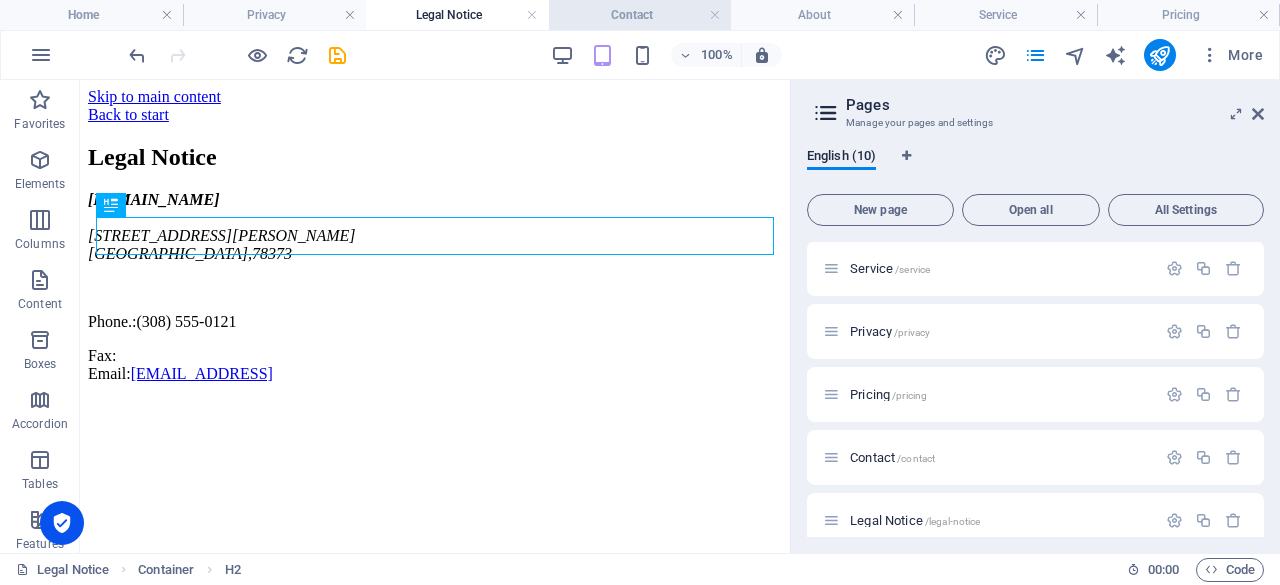 click on "Contact" at bounding box center [640, 15] 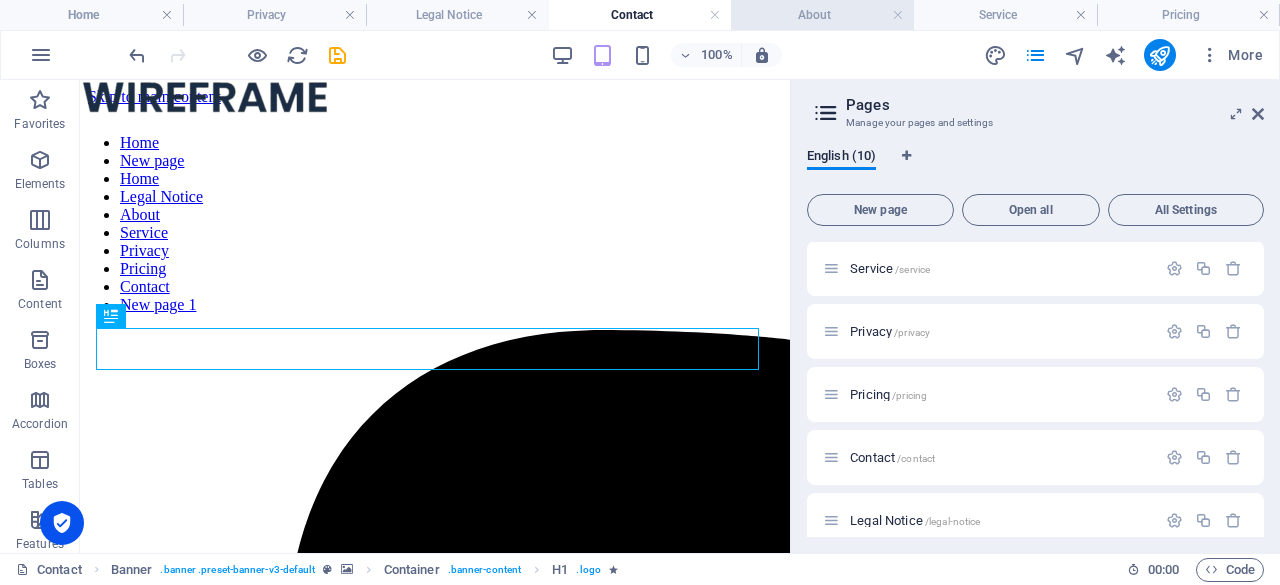 click on "About" at bounding box center (822, 15) 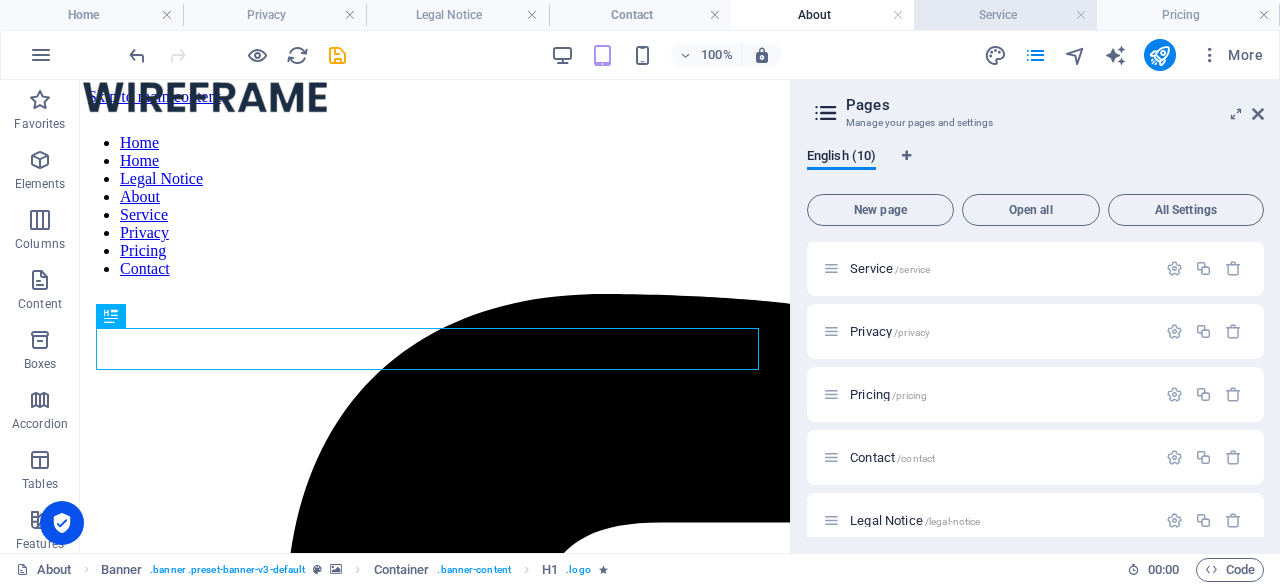 click on "Service" at bounding box center (1005, 15) 